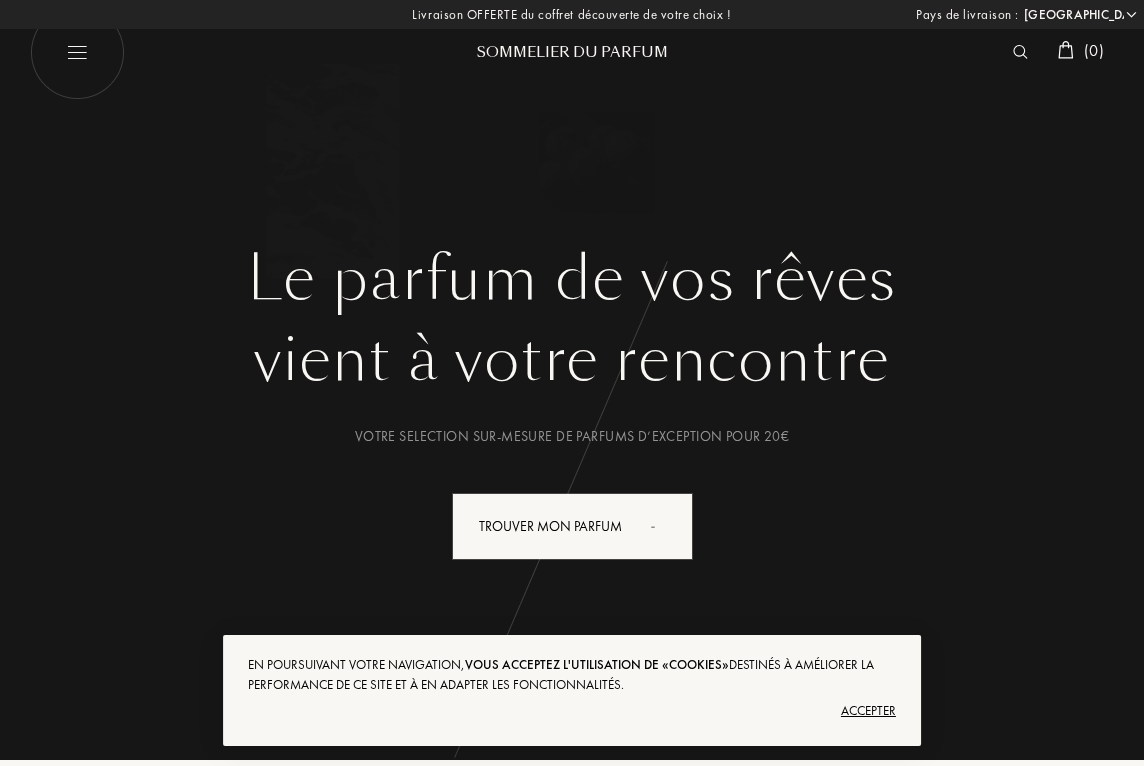 select on "FR" 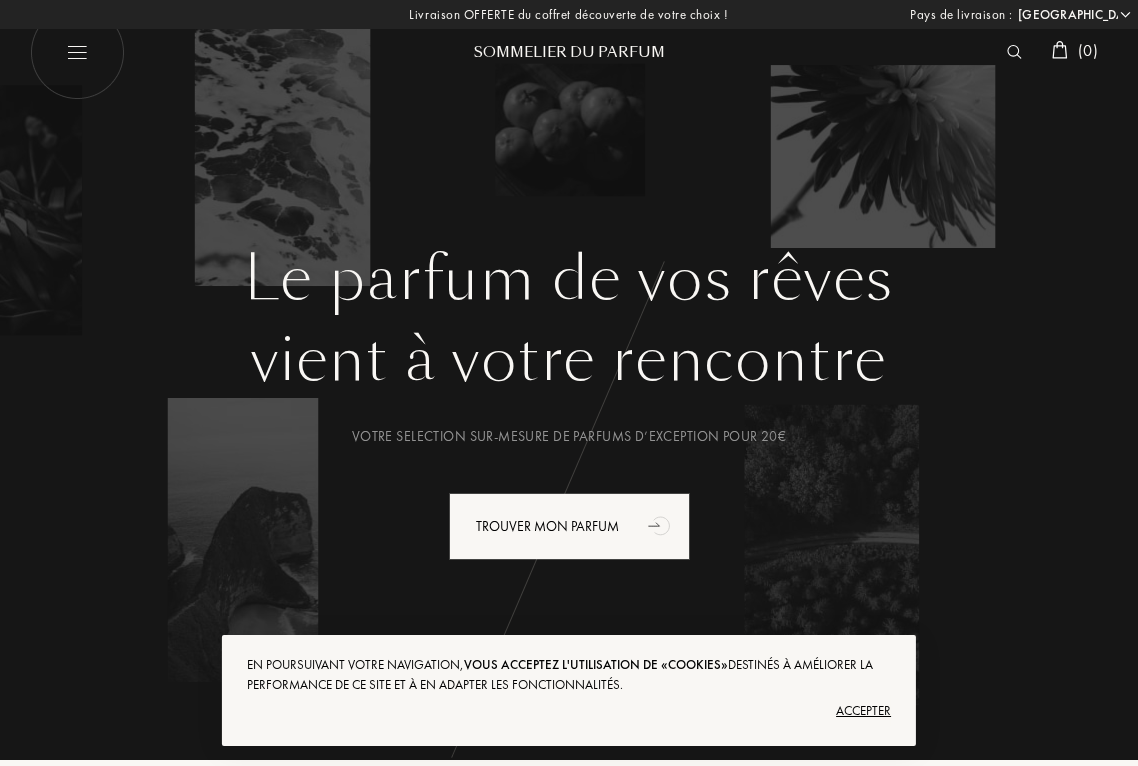 click at bounding box center (77, 52) 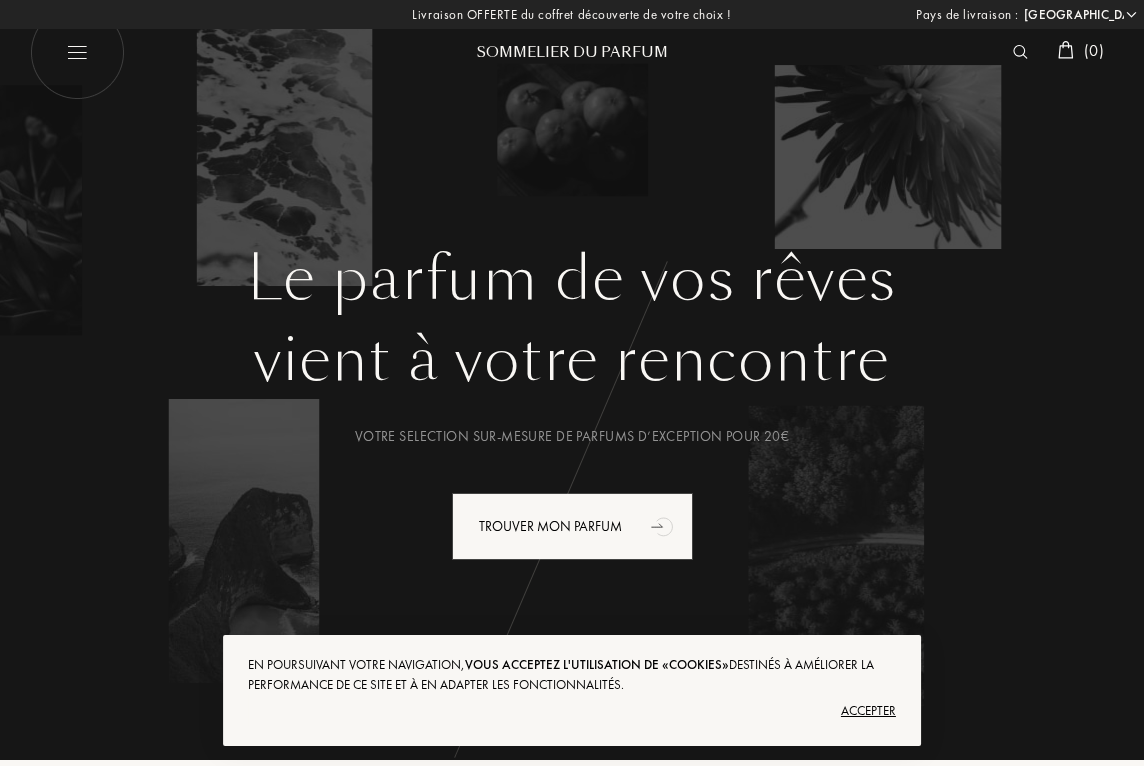 select on "FR" 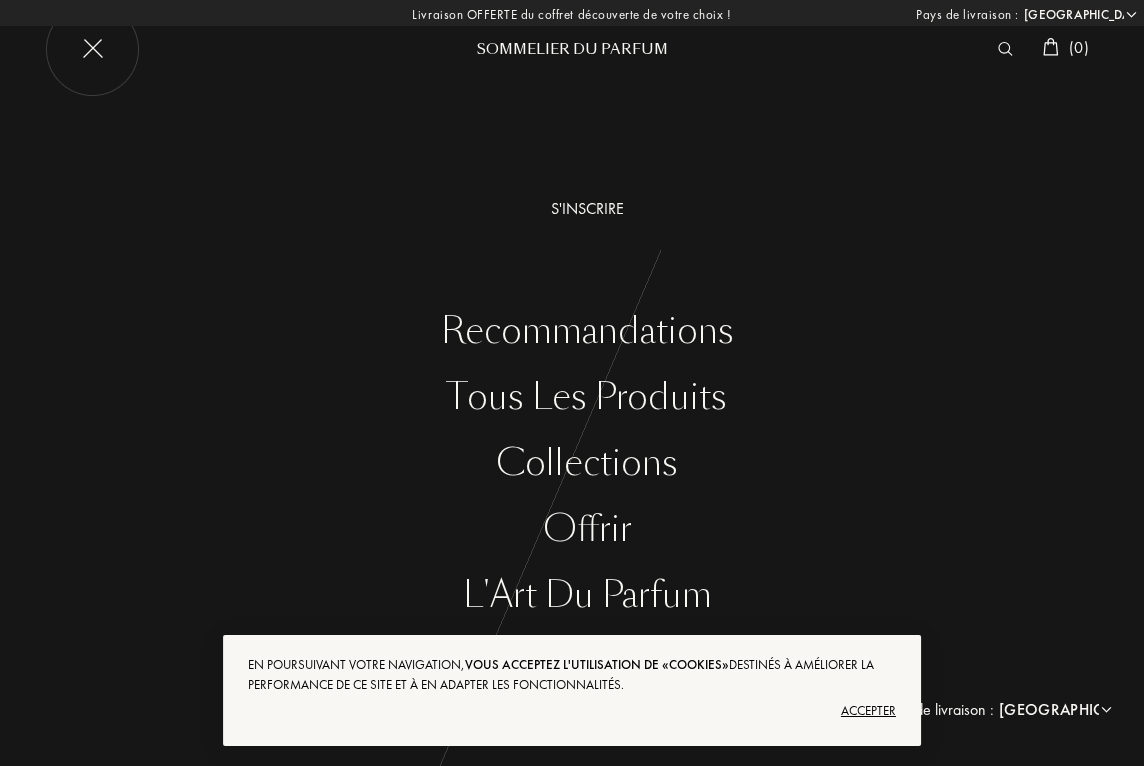 click on "S'inscrire" at bounding box center [587, 209] 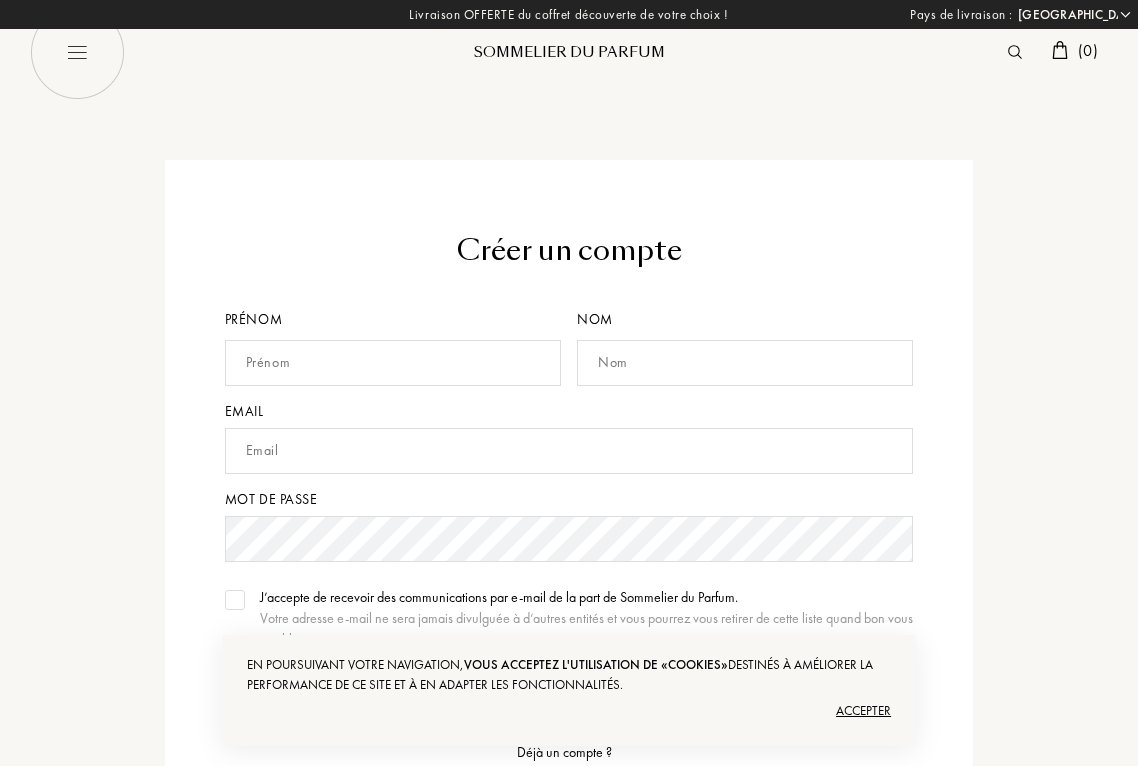 select on "FR" 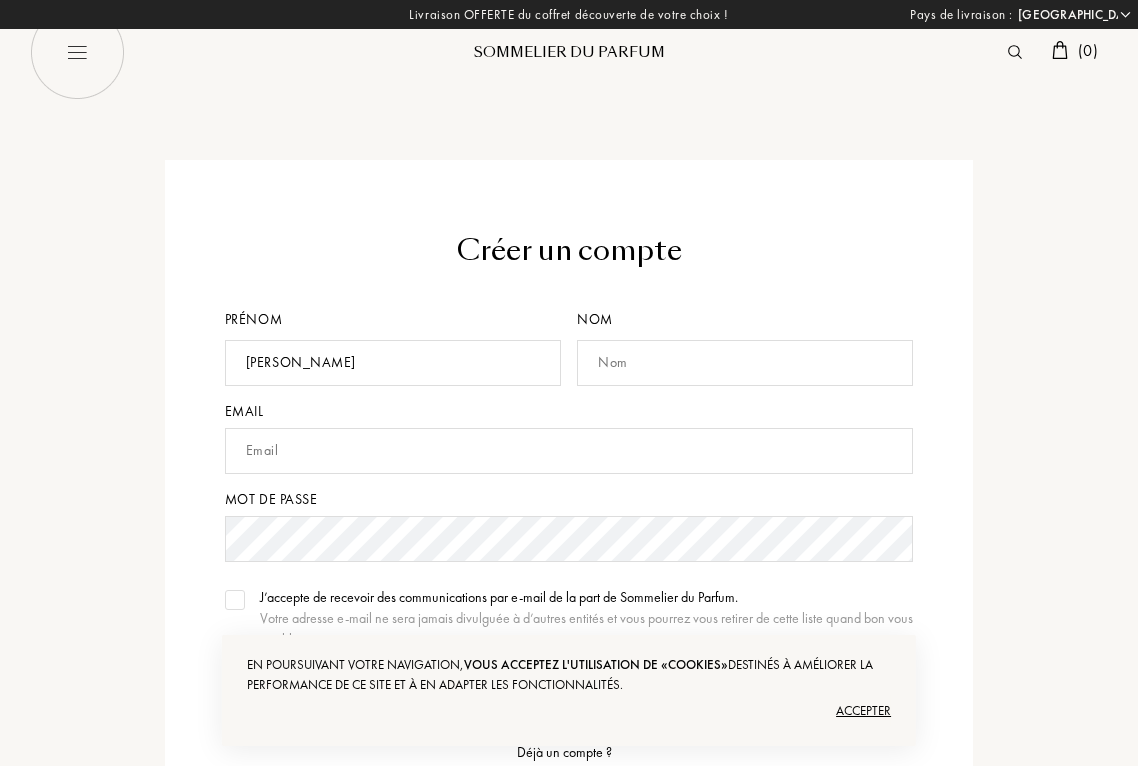 type on "[PERSON_NAME]" 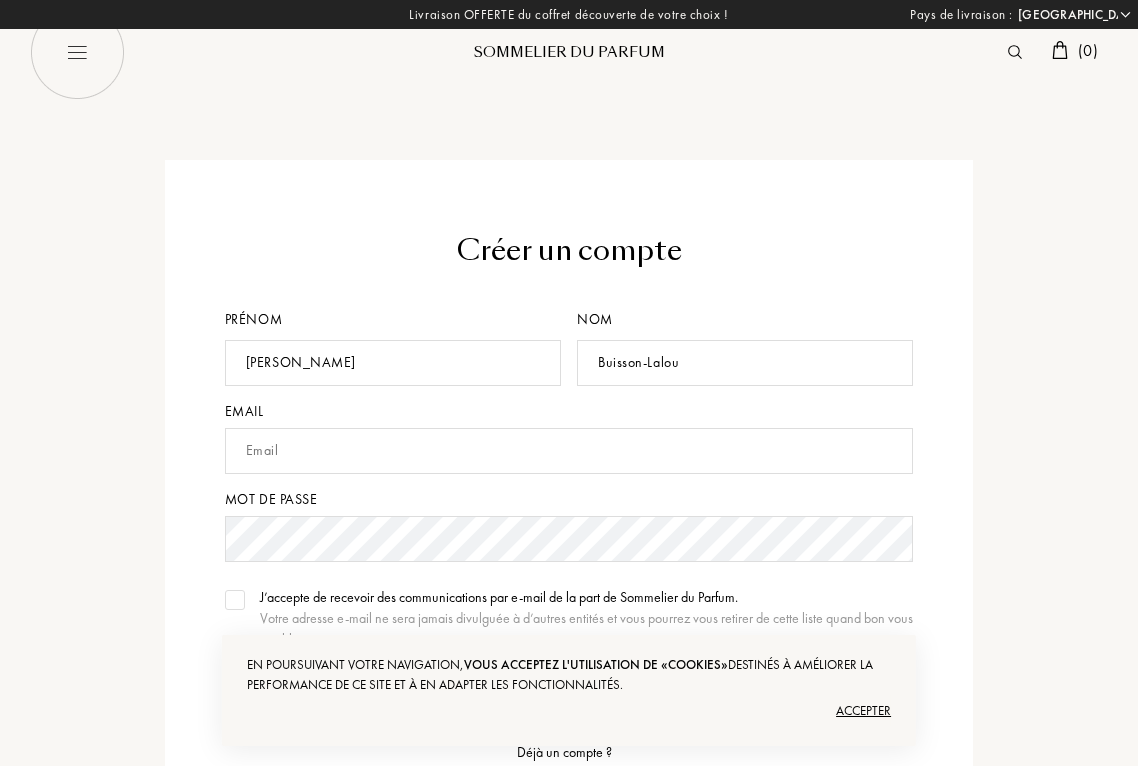 type on "Buisson-Lalou" 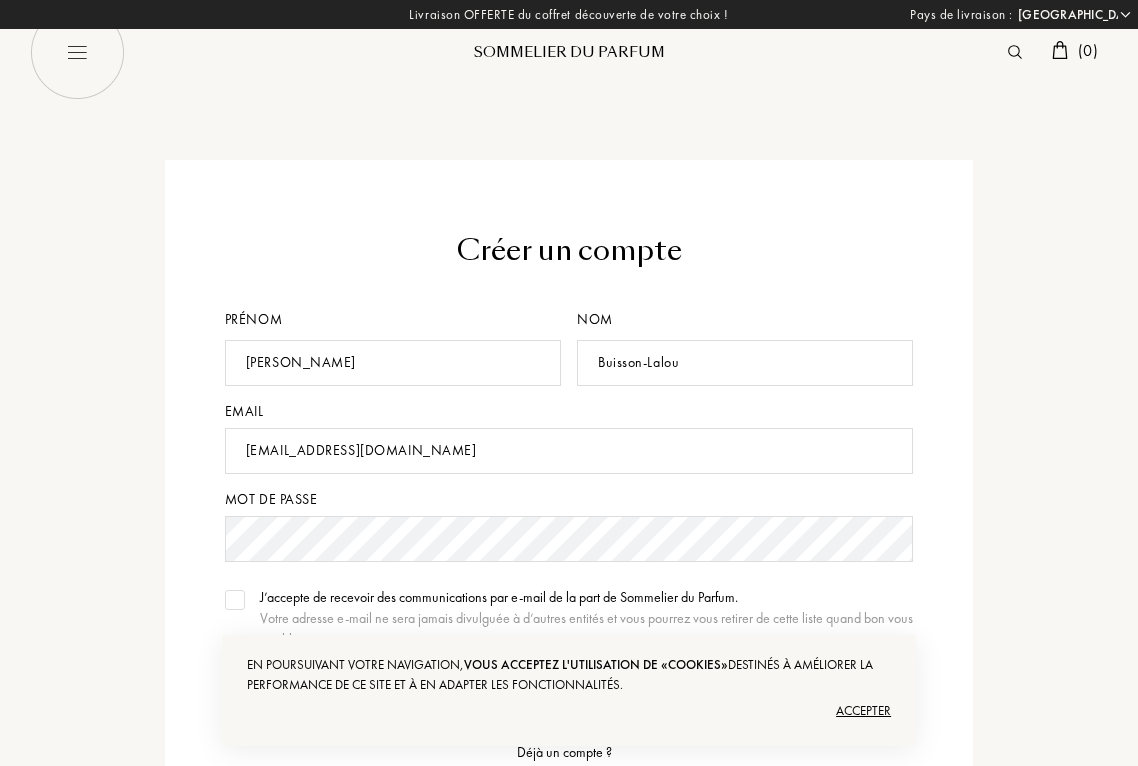 type on "[EMAIL_ADDRESS][DOMAIN_NAME]" 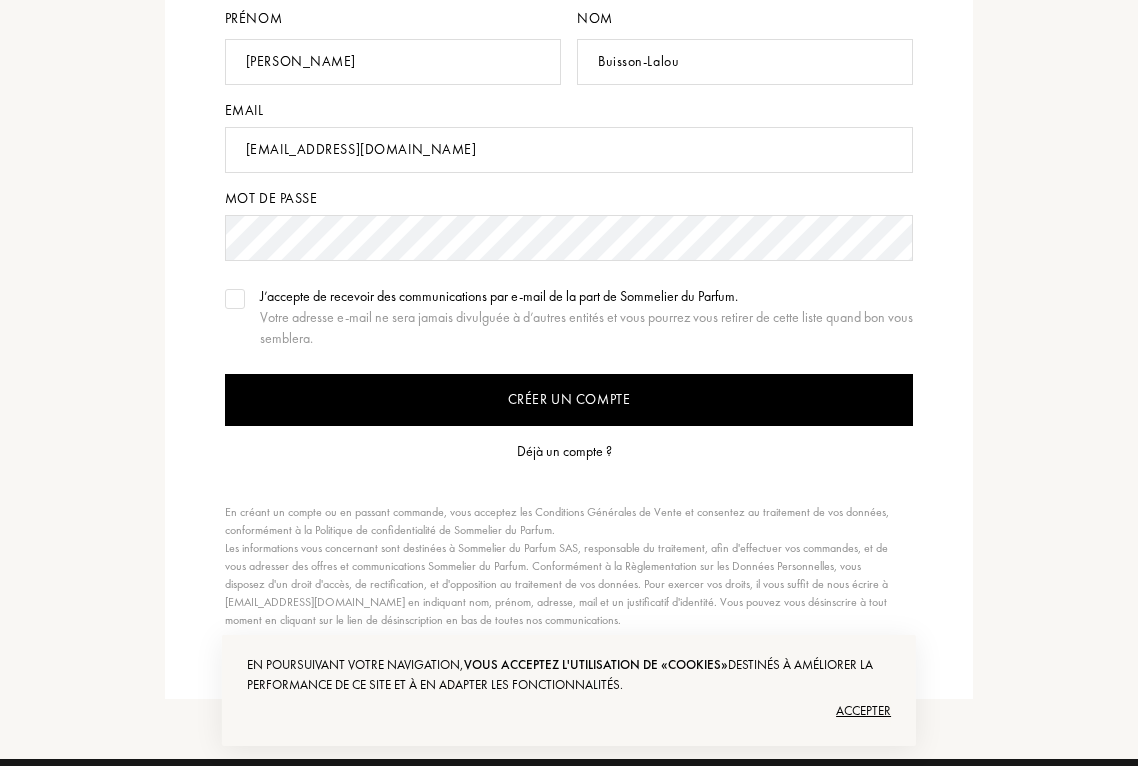 scroll, scrollTop: 302, scrollLeft: 0, axis: vertical 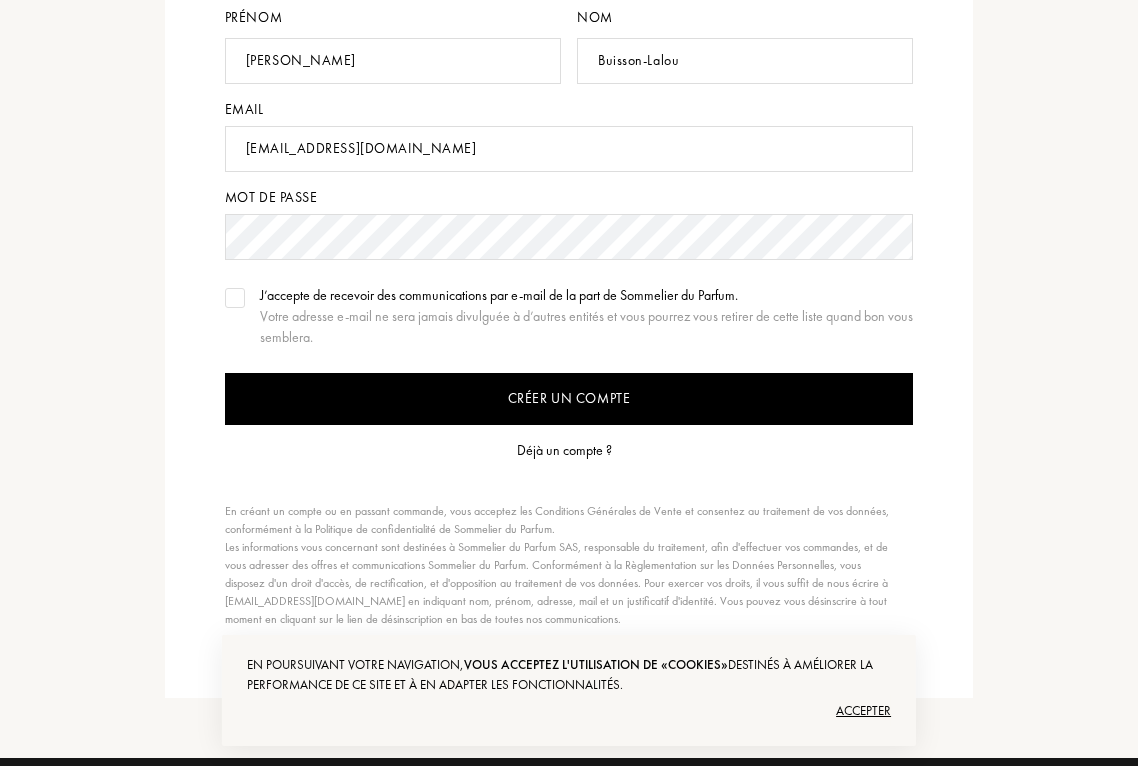 click on "Créer un compte" at bounding box center [569, 399] 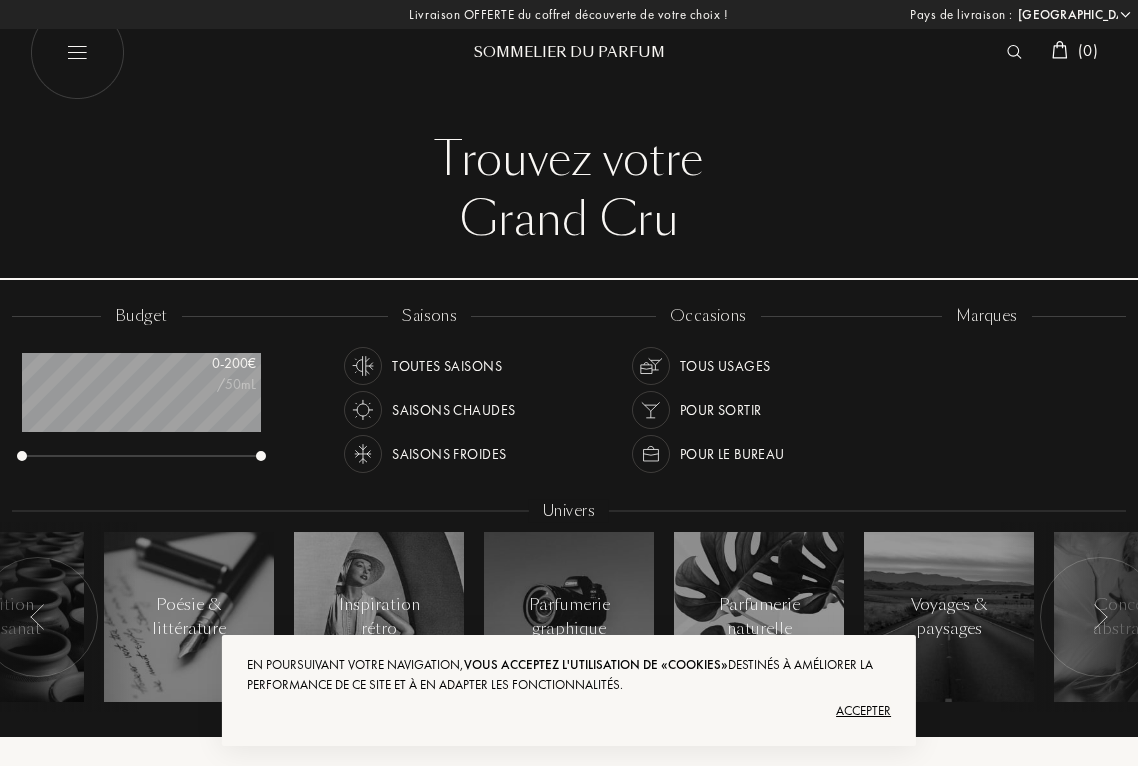 select on "FR" 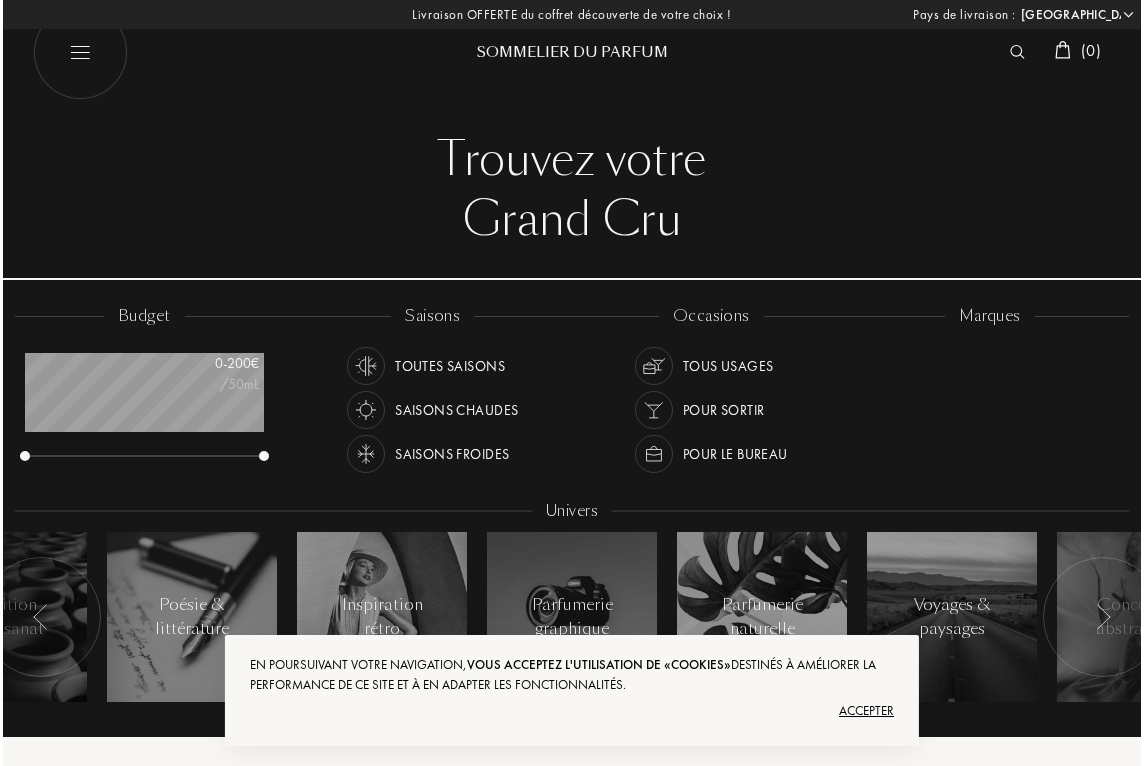 scroll, scrollTop: 100, scrollLeft: 238, axis: both 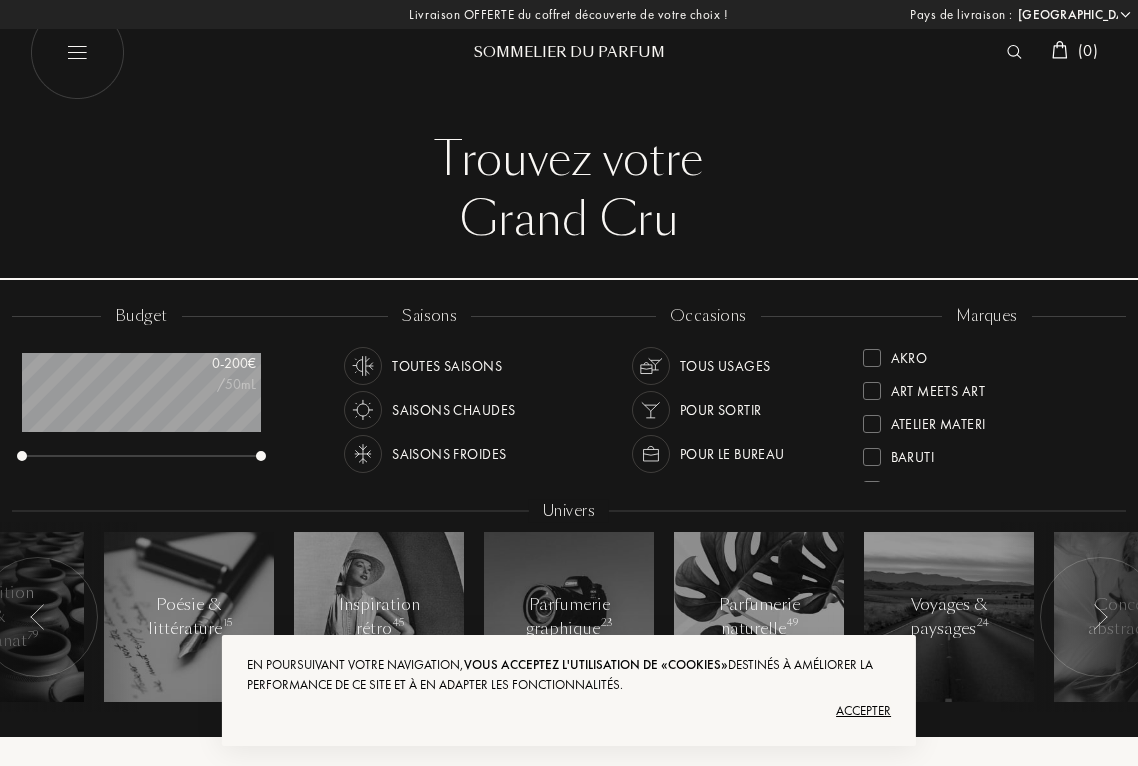 click at bounding box center (77, 52) 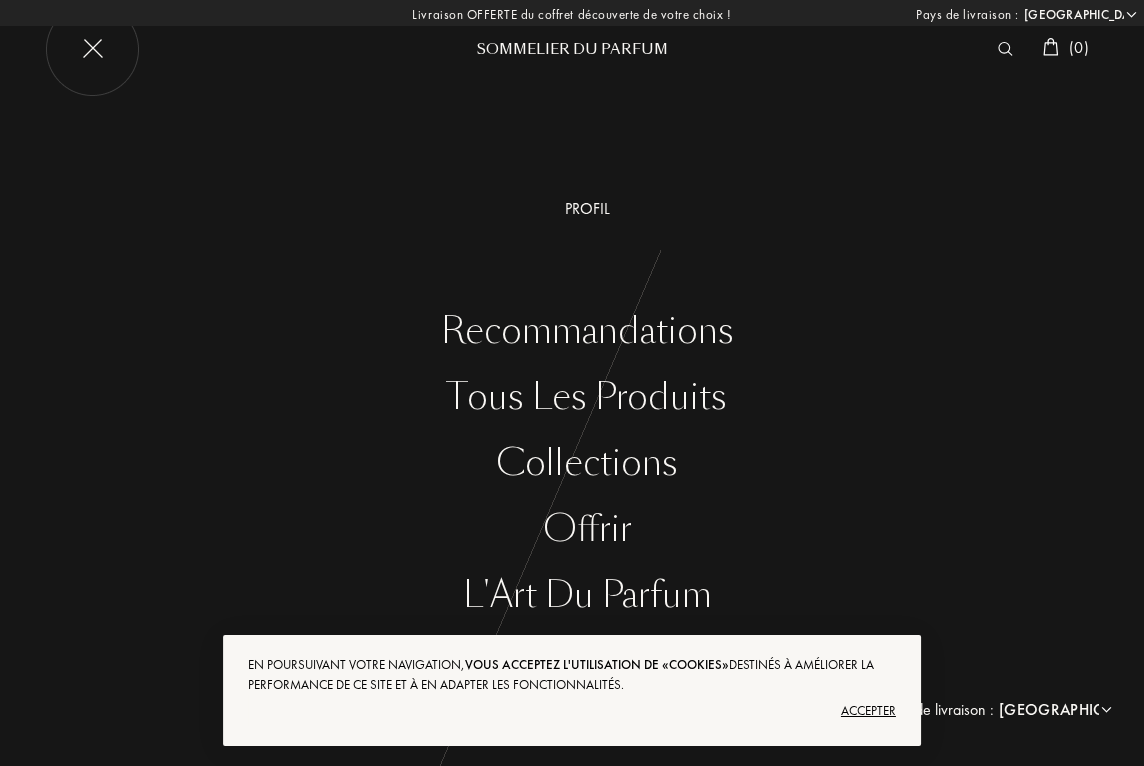 click on "Accepter" at bounding box center (572, 711) 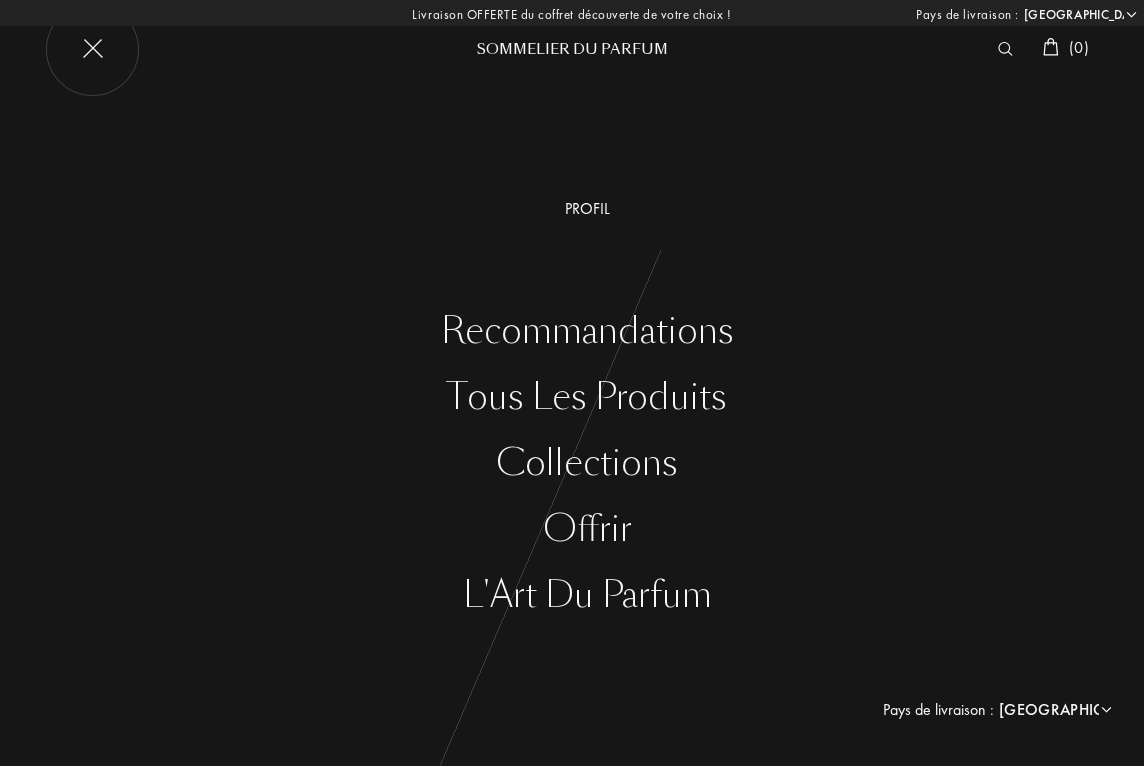 click on "Collections" at bounding box center (587, 463) 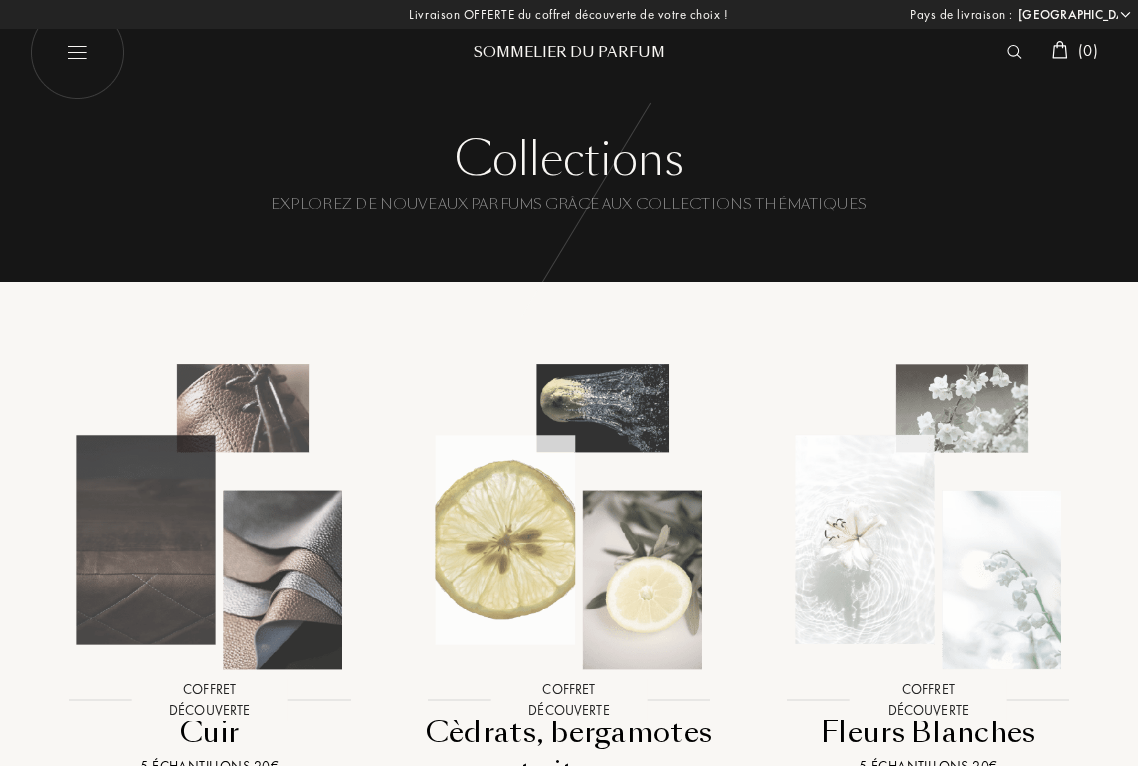 select on "FR" 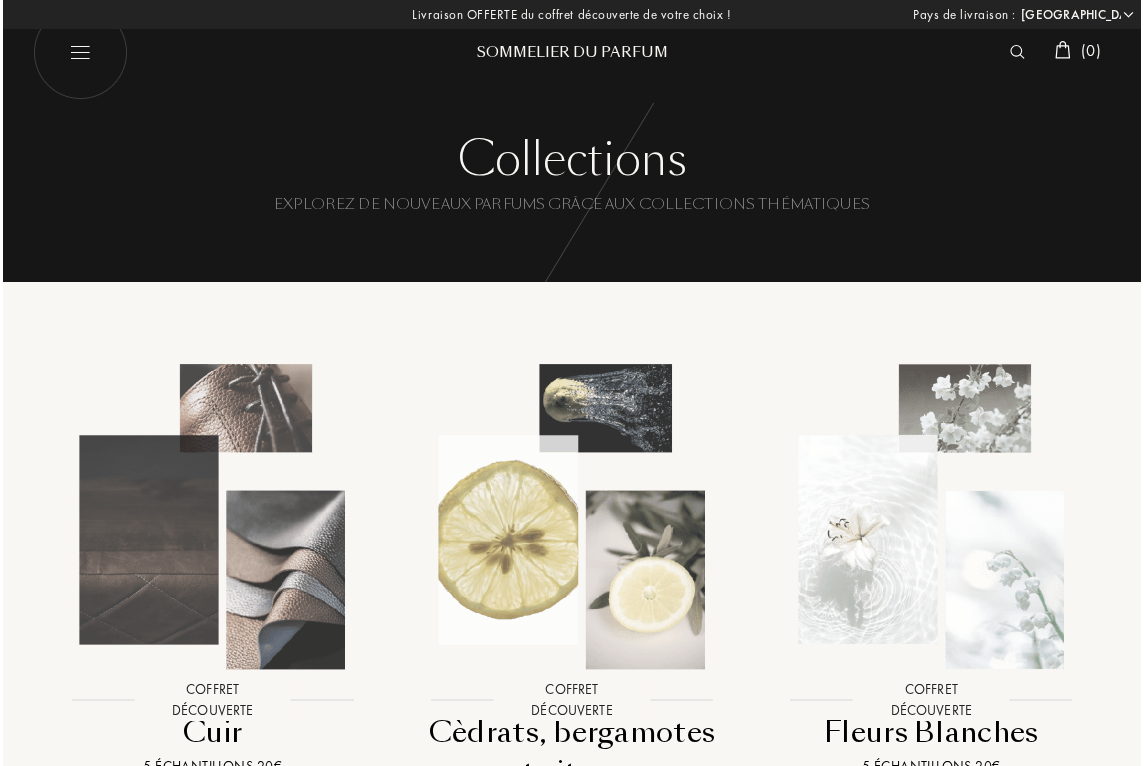 scroll, scrollTop: 0, scrollLeft: 0, axis: both 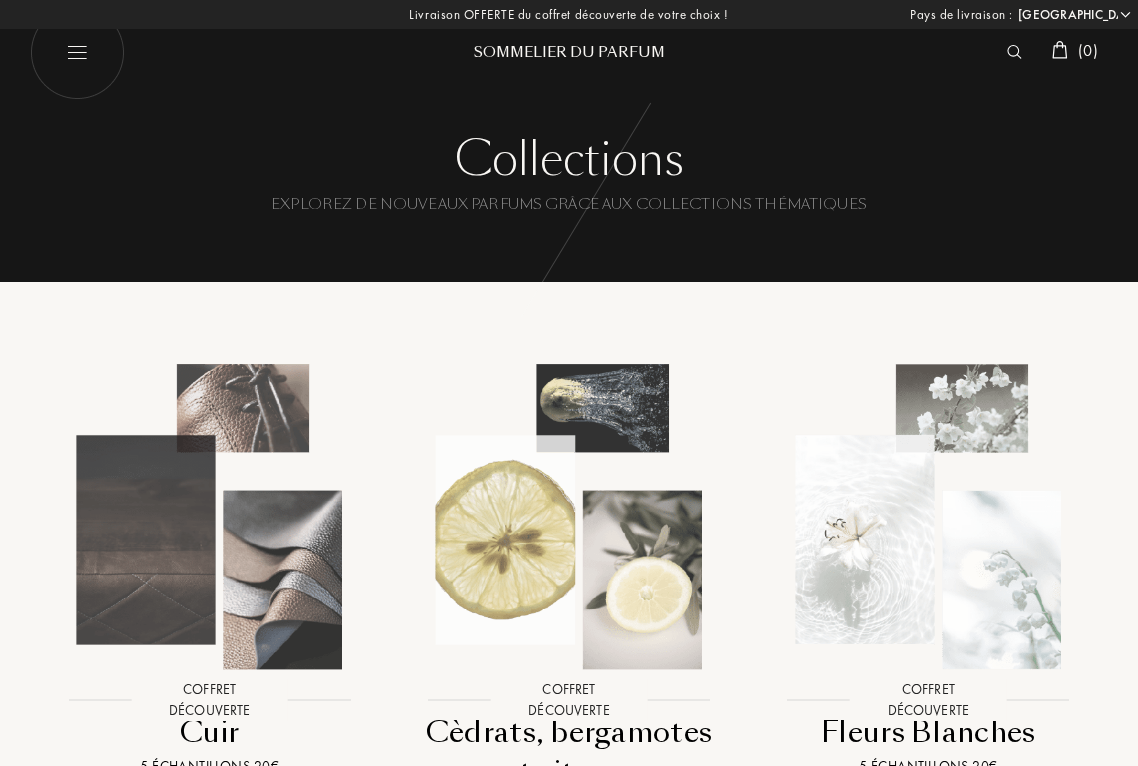 click at bounding box center [77, 52] 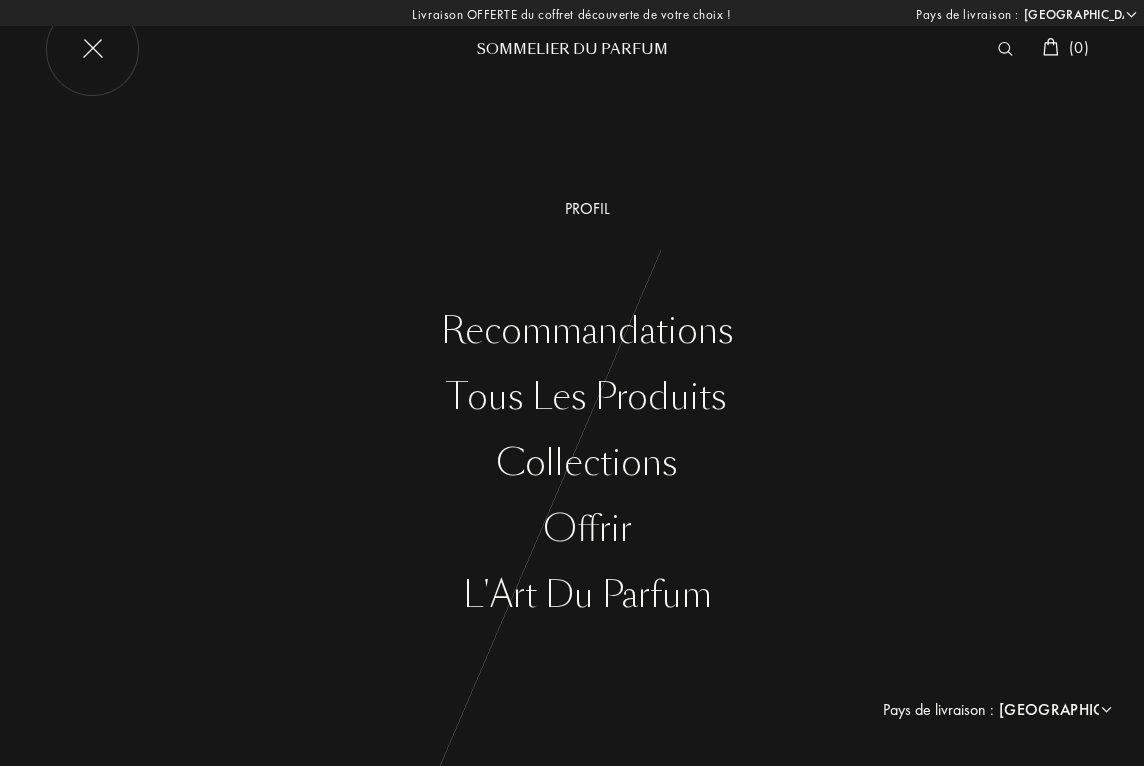 click on "L'Art du Parfum" at bounding box center [587, 595] 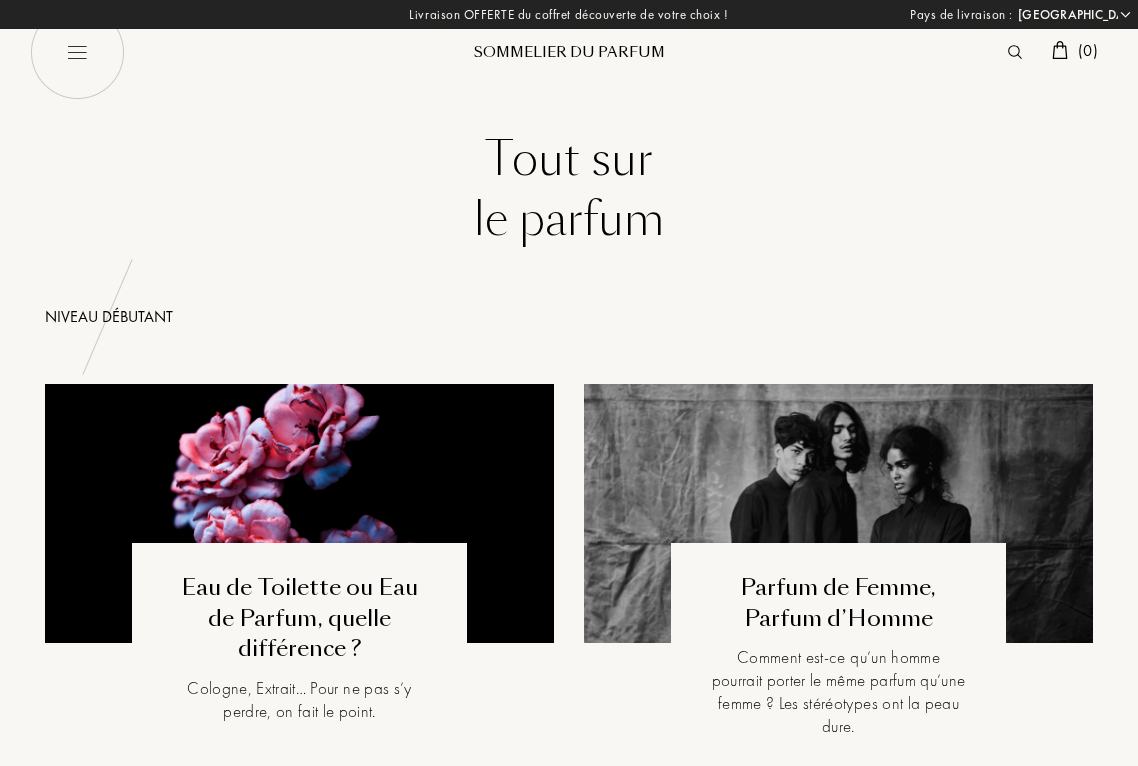 select on "FR" 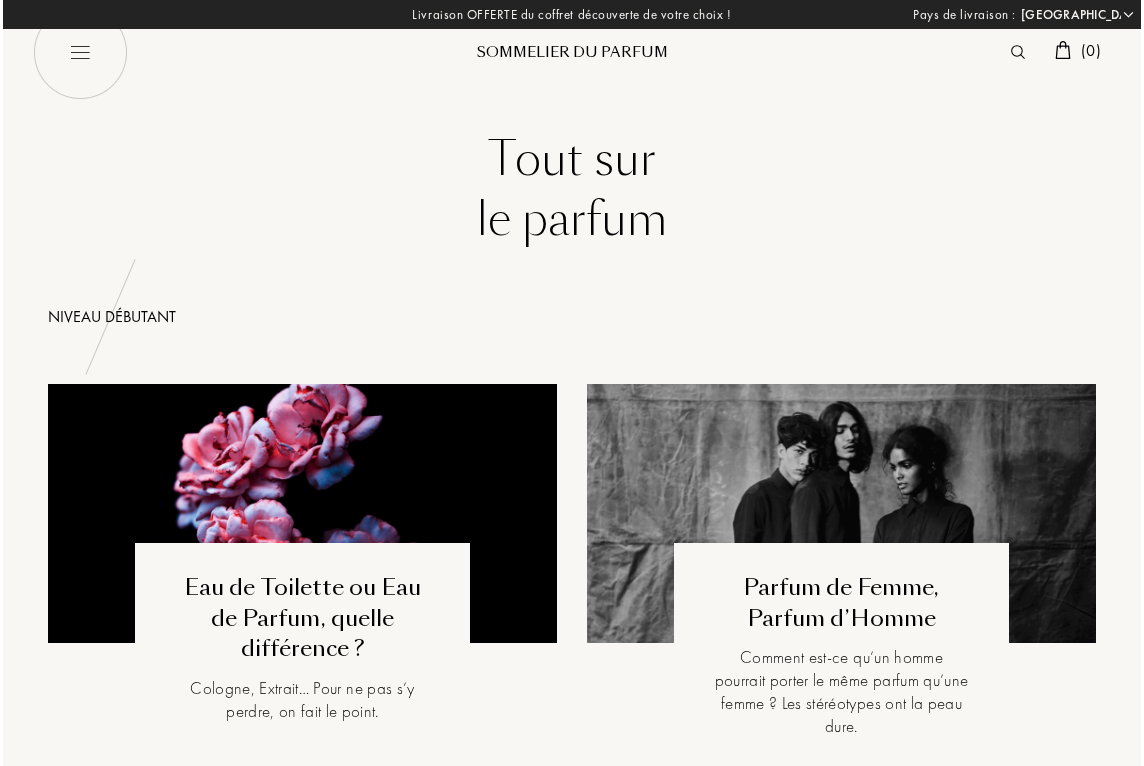 scroll, scrollTop: 0, scrollLeft: 0, axis: both 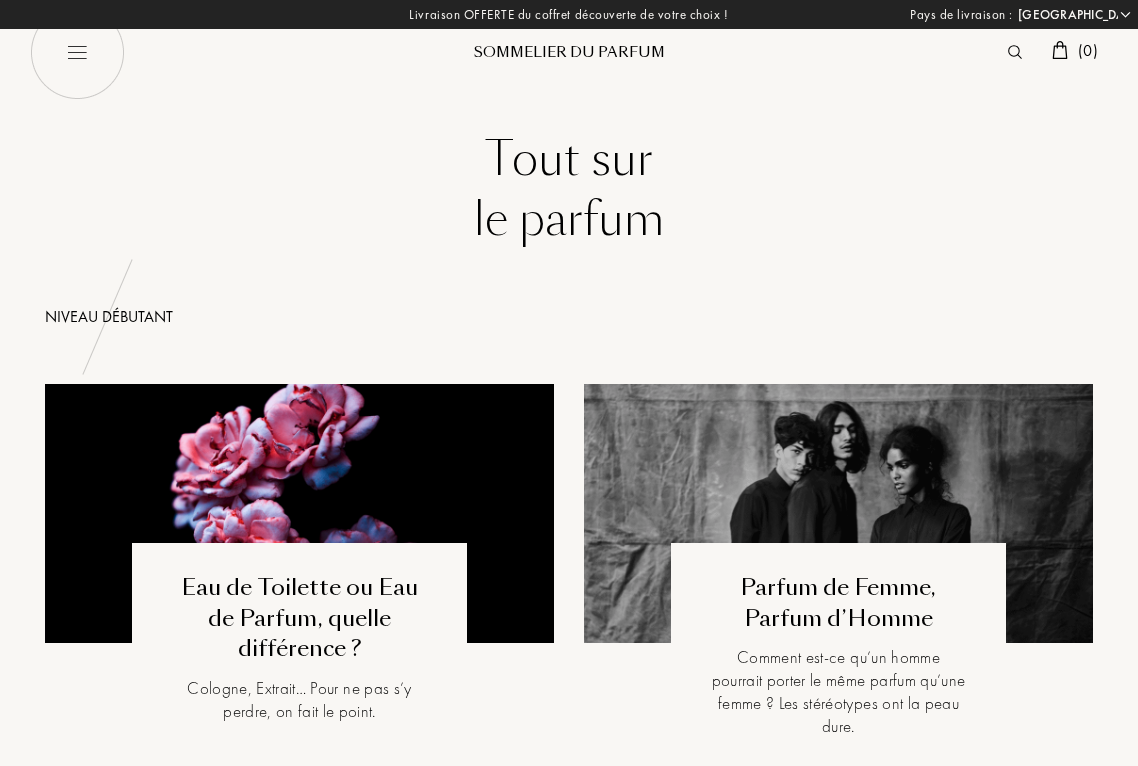 click at bounding box center [77, 52] 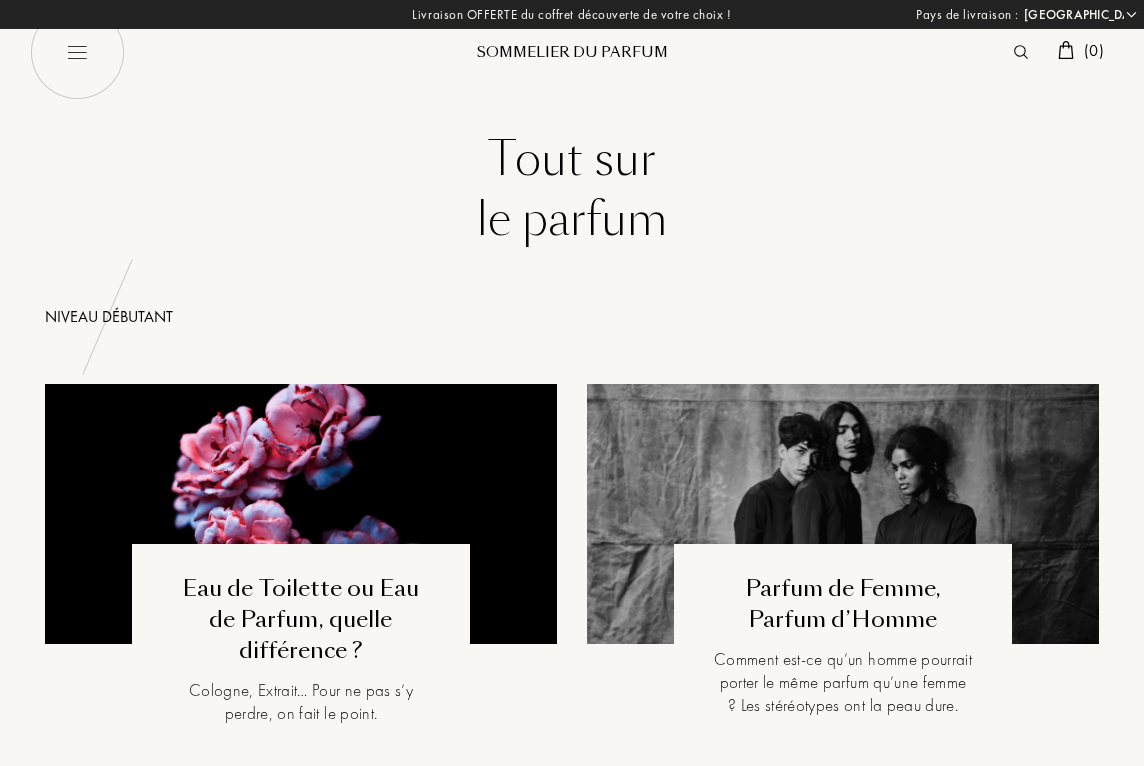 select on "FR" 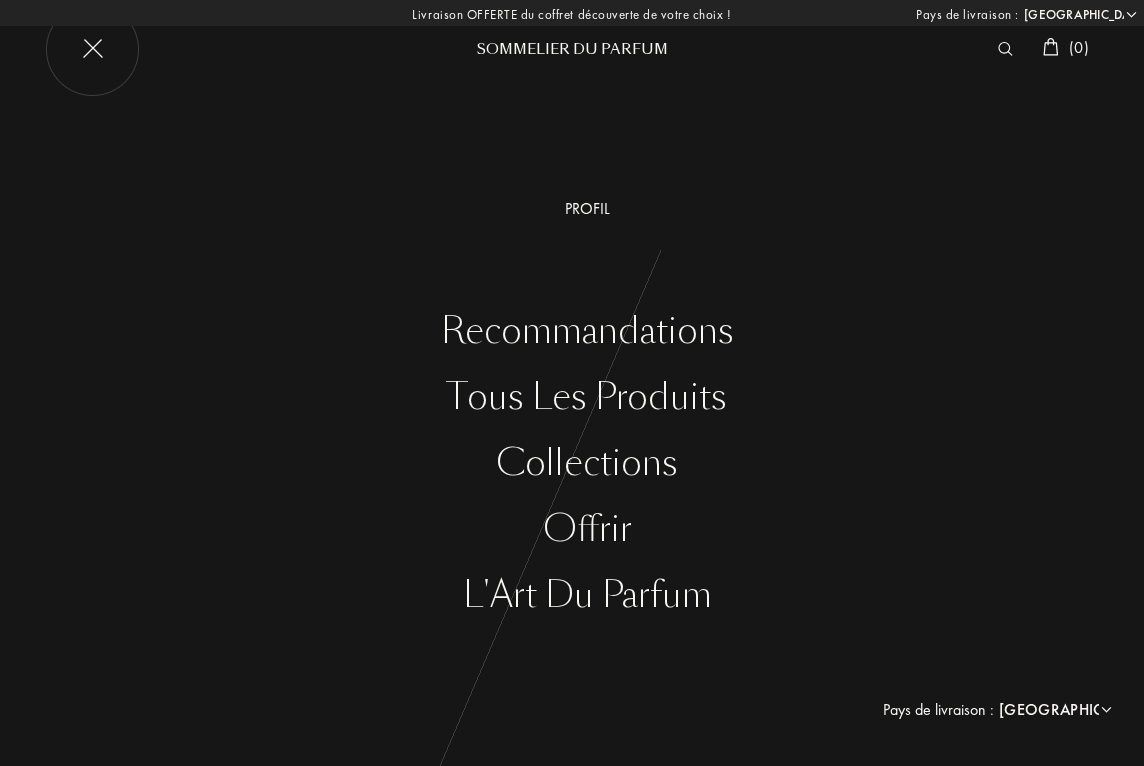 click on "Recommandations" at bounding box center [587, 331] 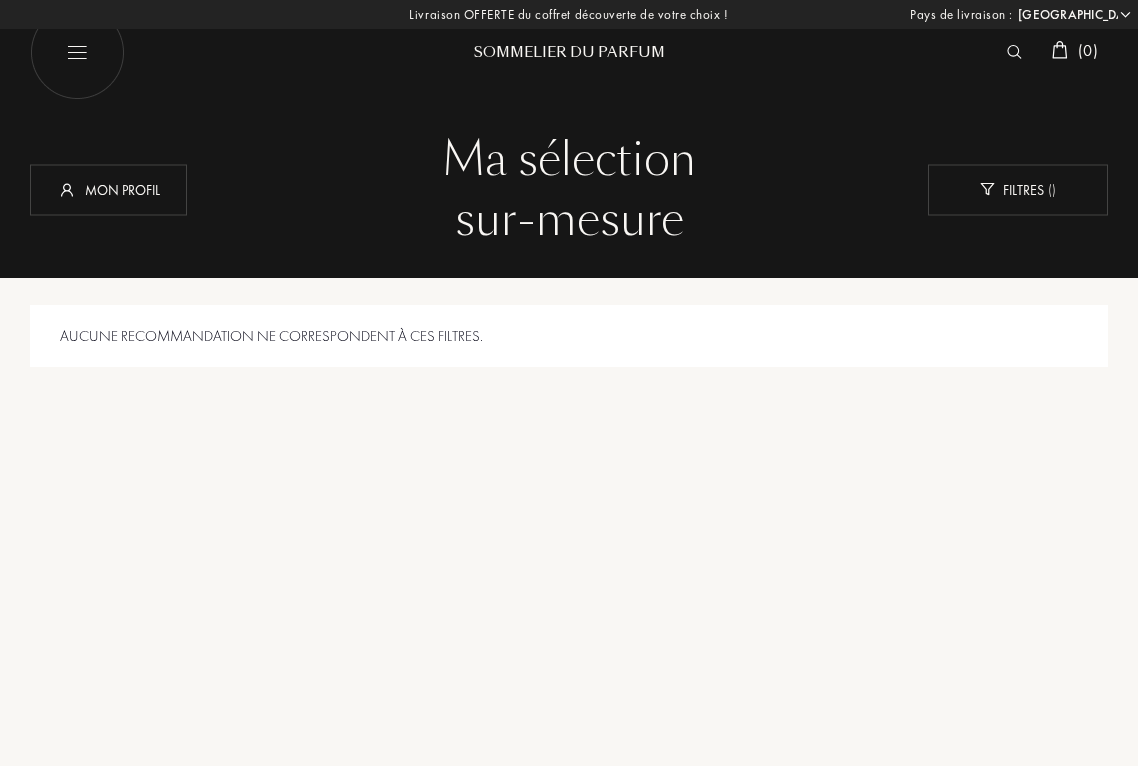 select on "FR" 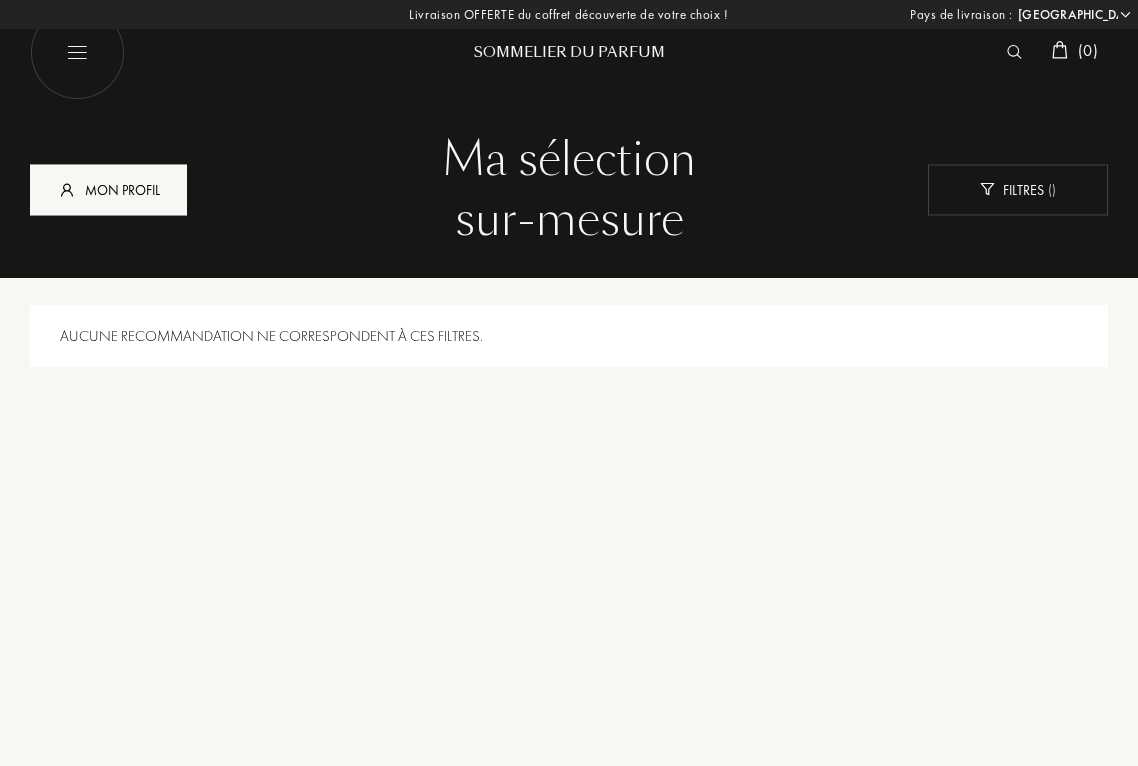 click on "Mon profil" at bounding box center [108, 189] 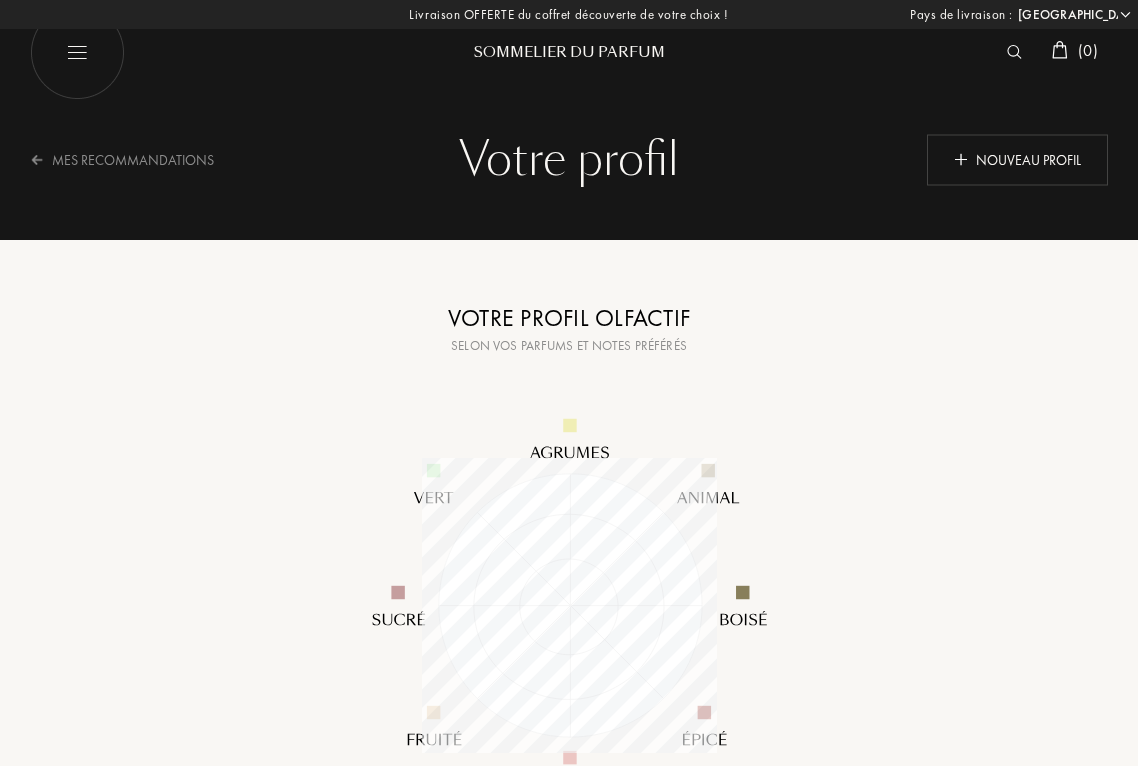 select on "FR" 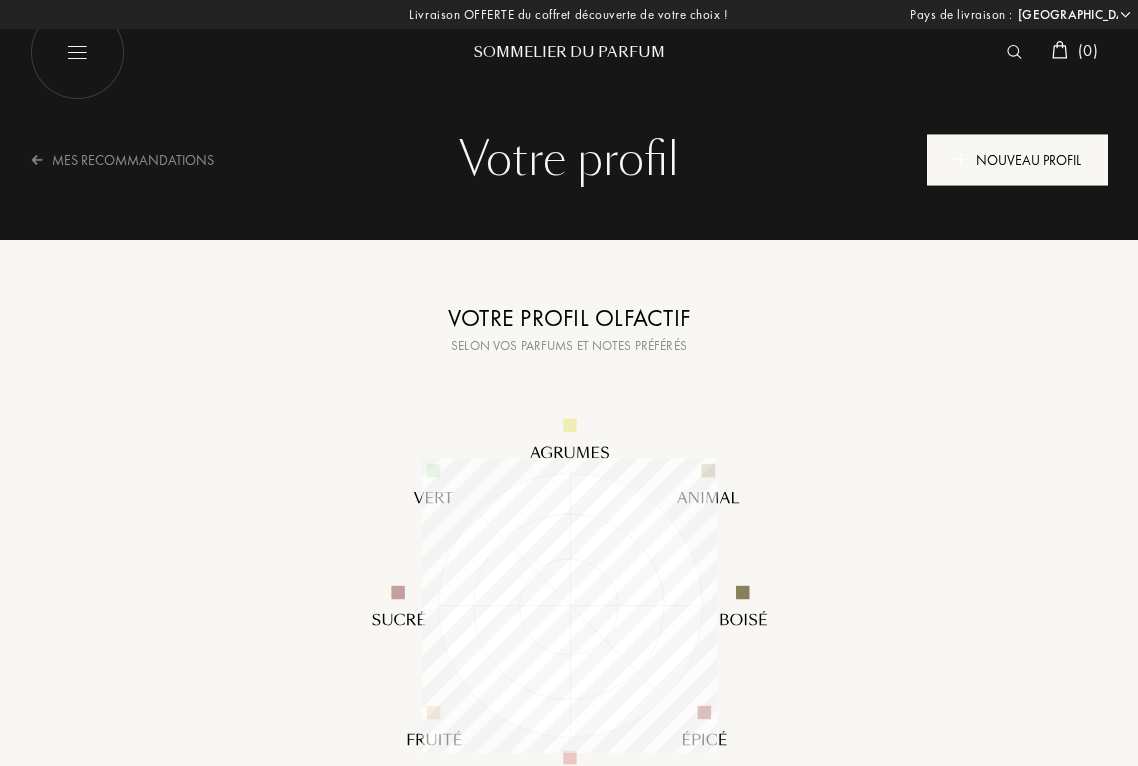scroll, scrollTop: 0, scrollLeft: 0, axis: both 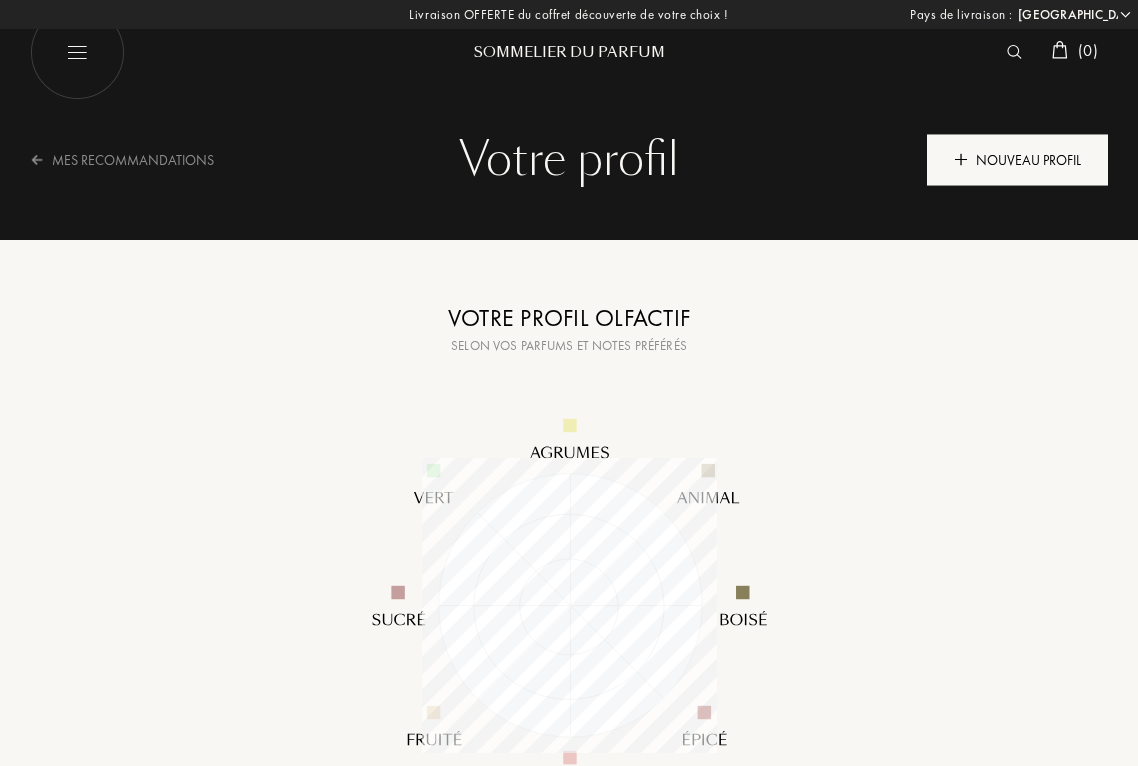 click on "Nouveau profil" at bounding box center [1017, 159] 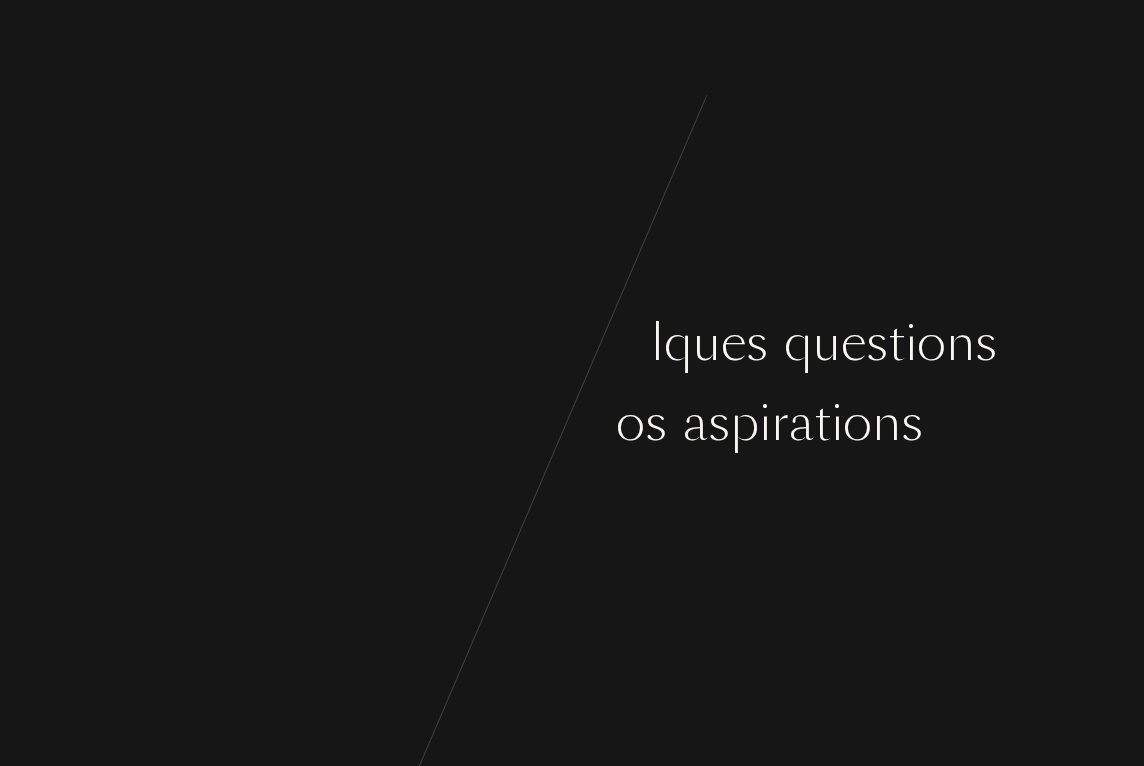 scroll, scrollTop: 0, scrollLeft: 0, axis: both 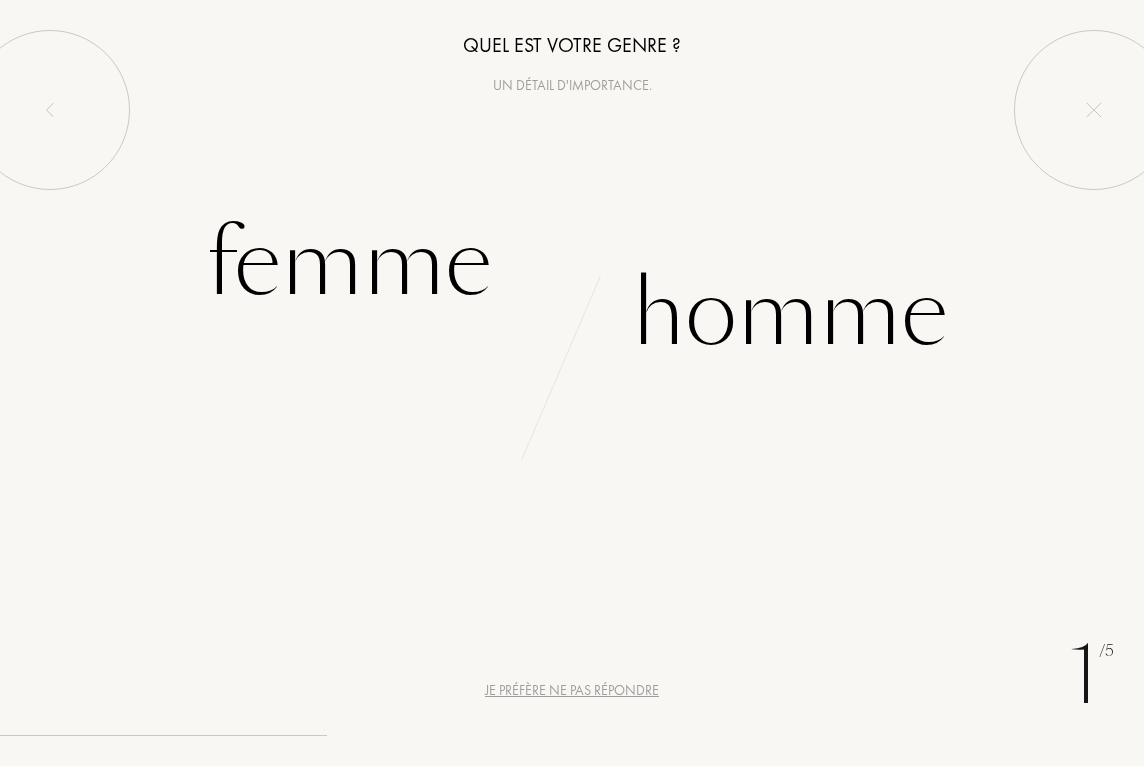 click at bounding box center [586, 423] 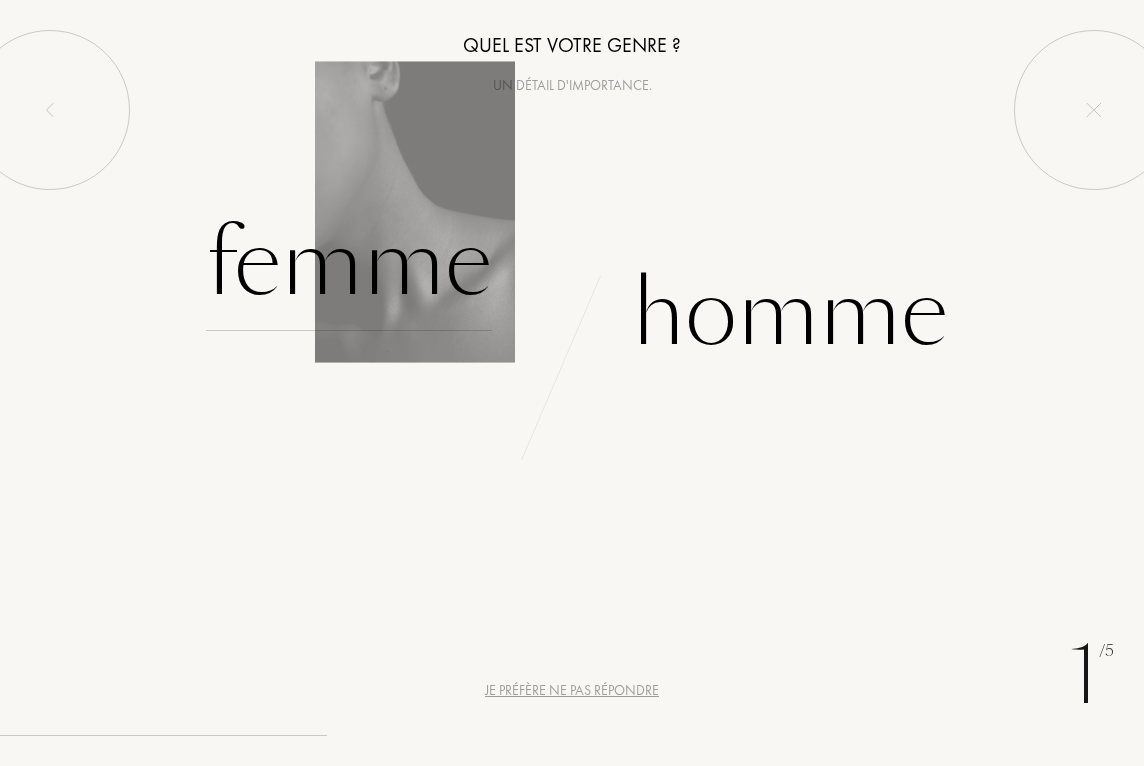 click on "Femme" at bounding box center (349, 263) 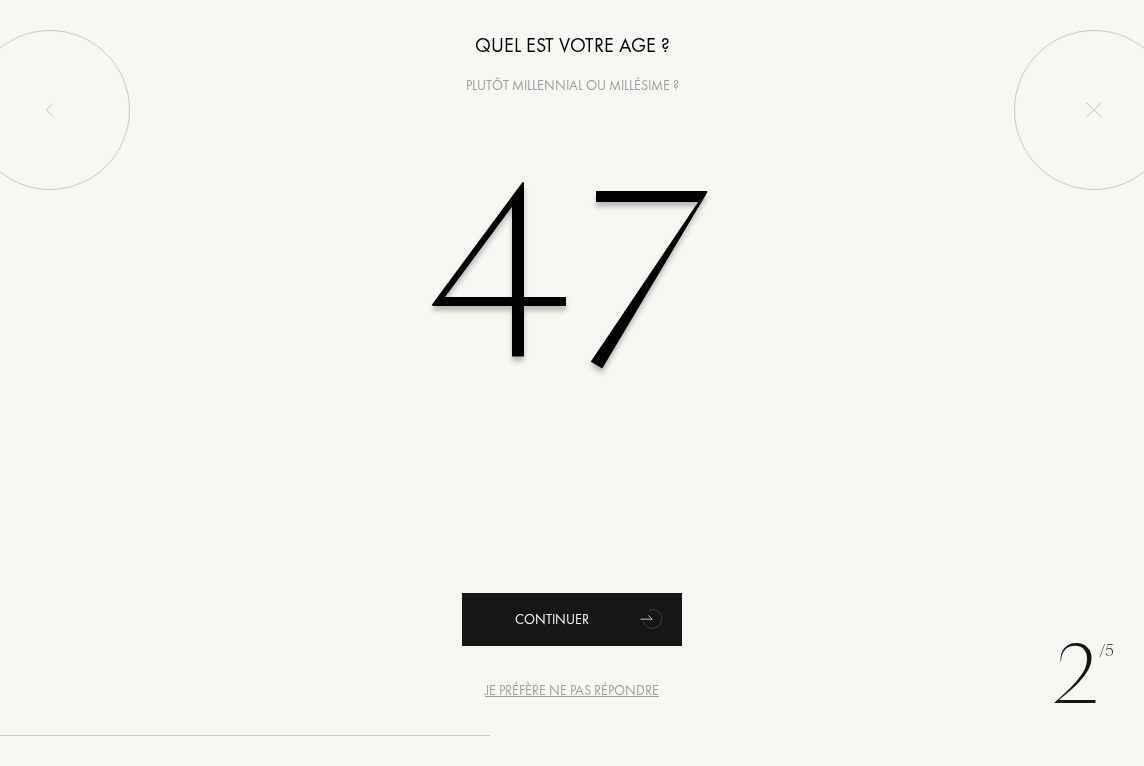 type on "47" 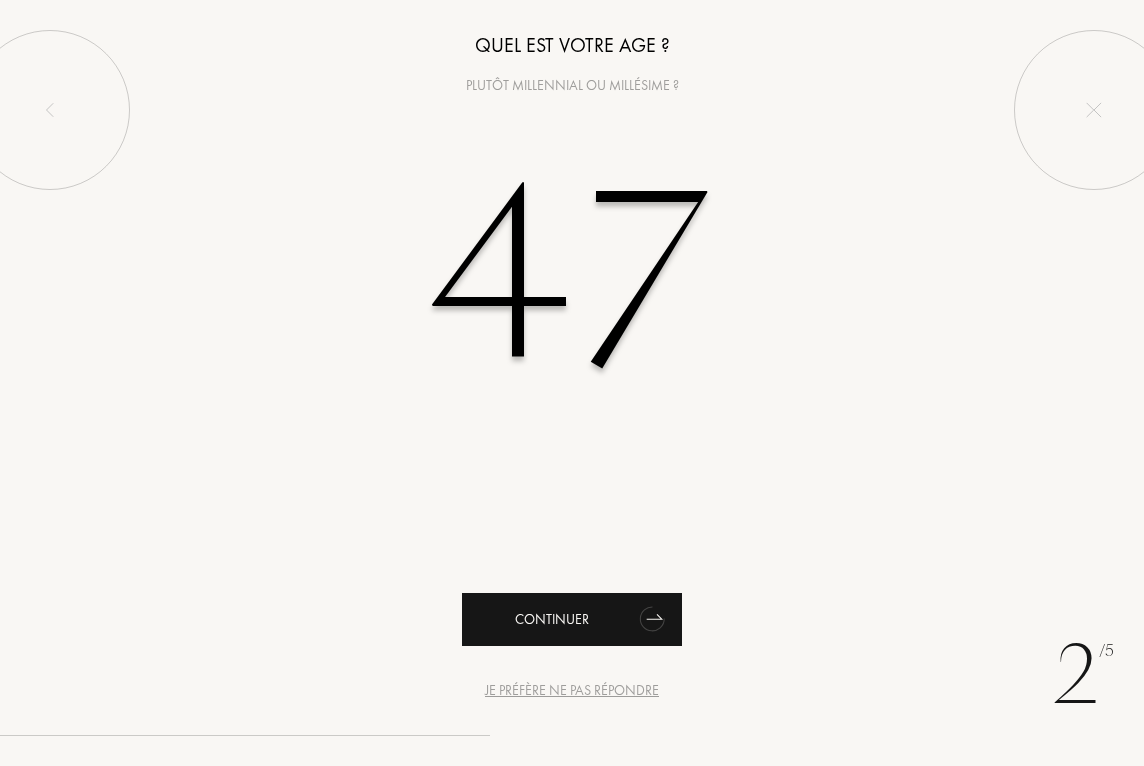 click on "Continuer" at bounding box center [572, 619] 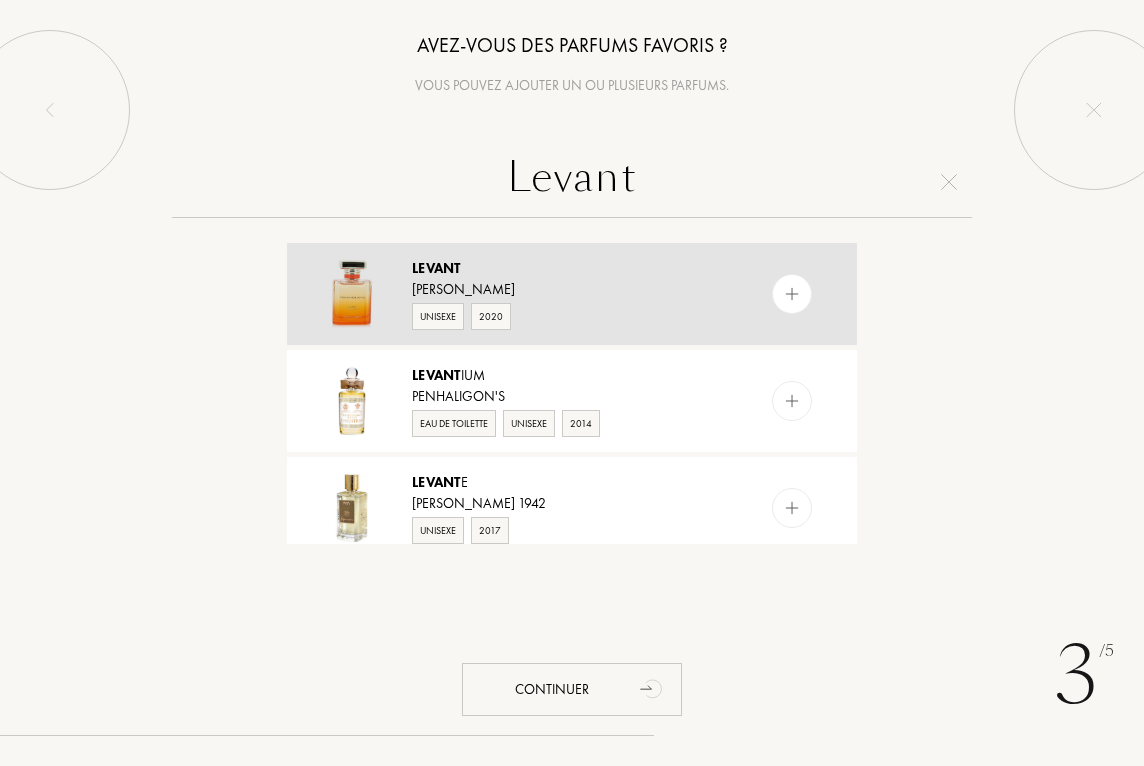 type on "Levant" 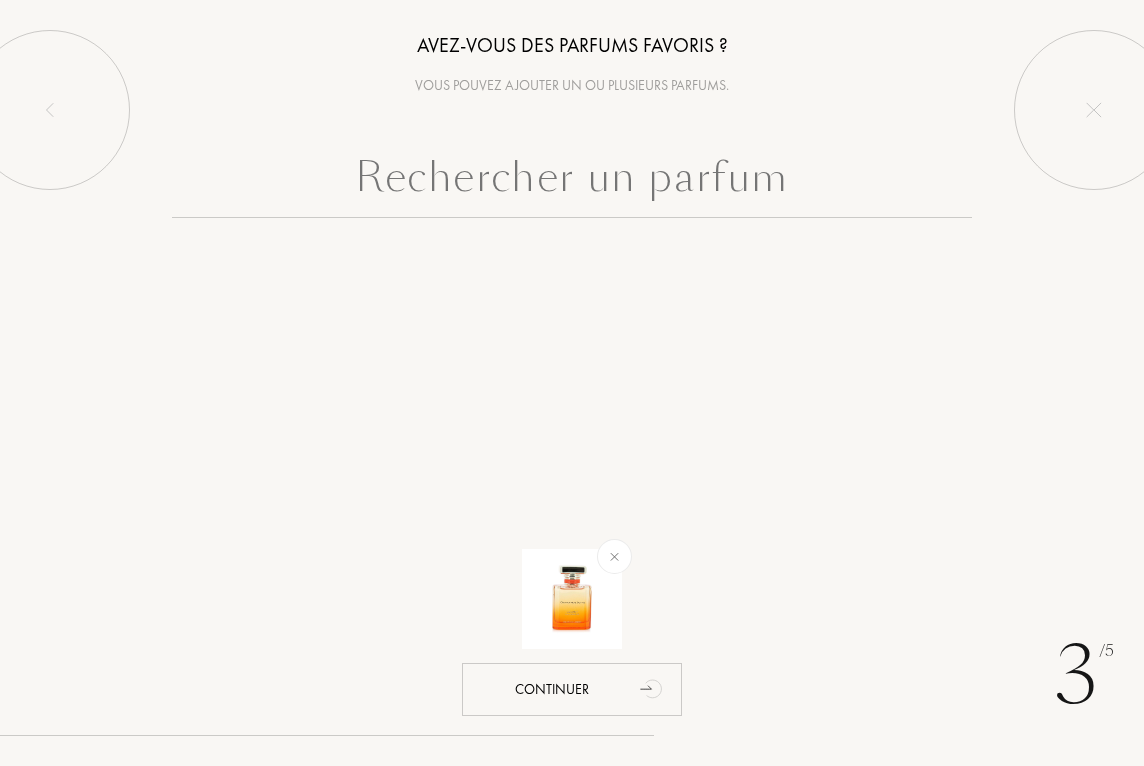 click at bounding box center (572, 182) 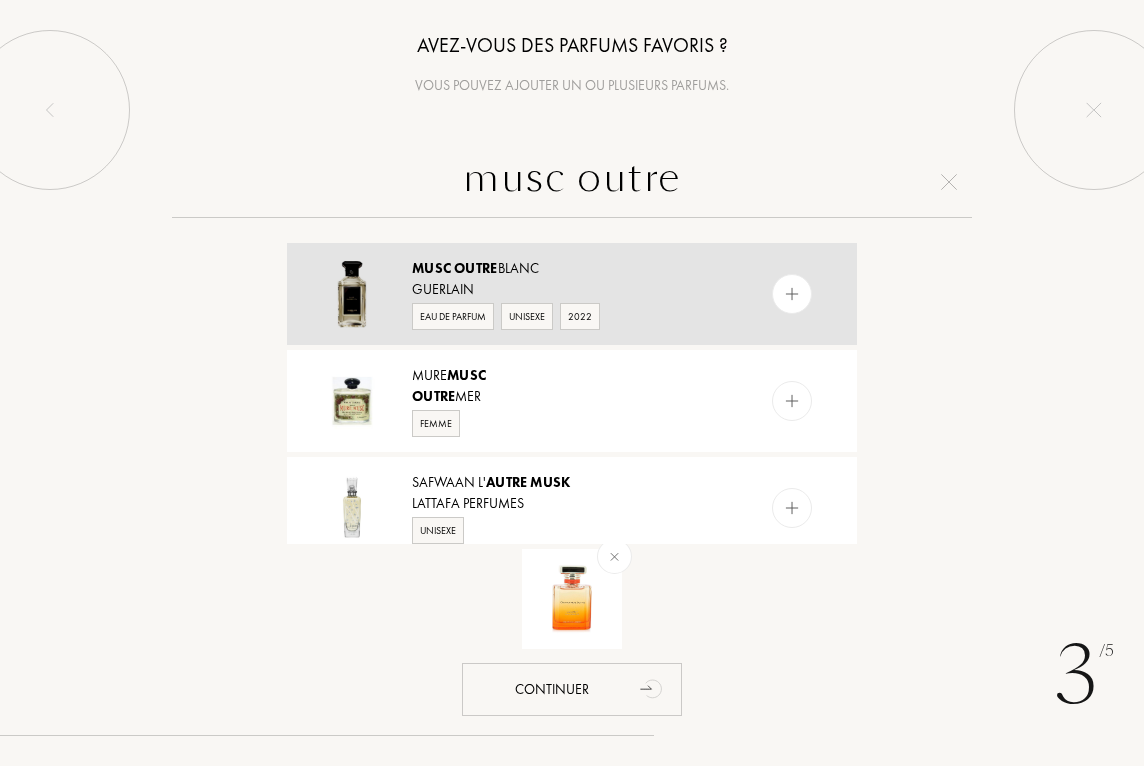 type on "musc outre" 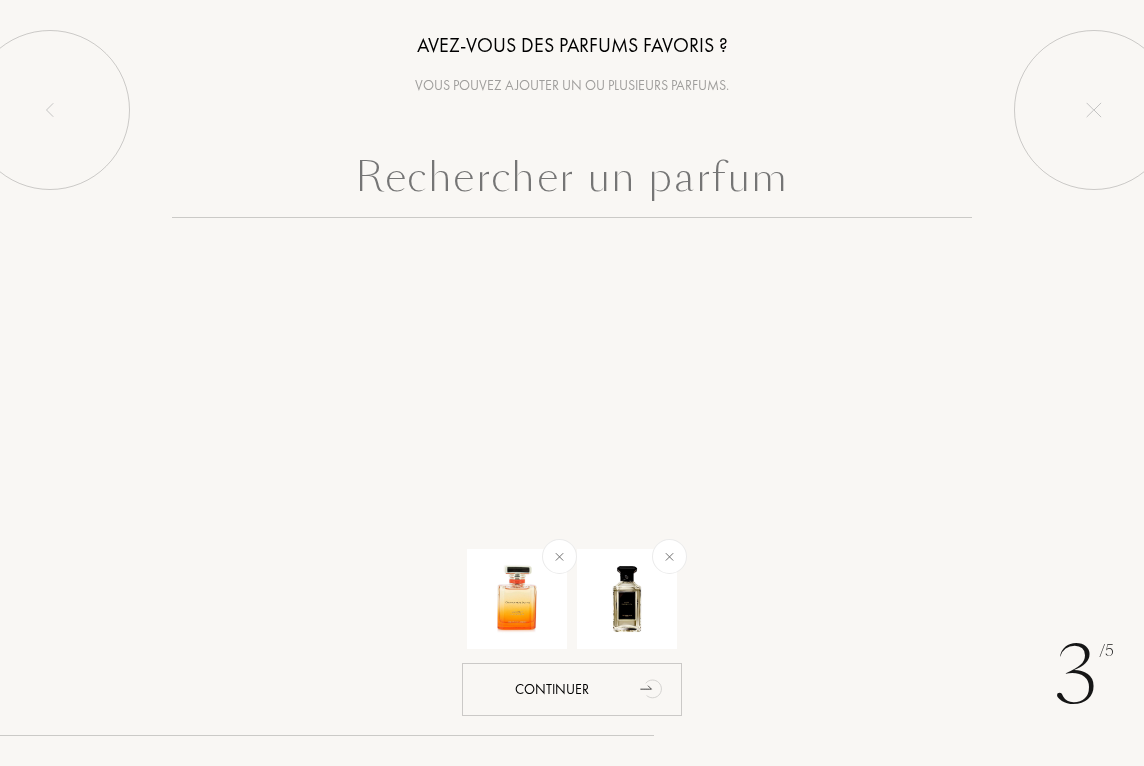 click at bounding box center [572, 182] 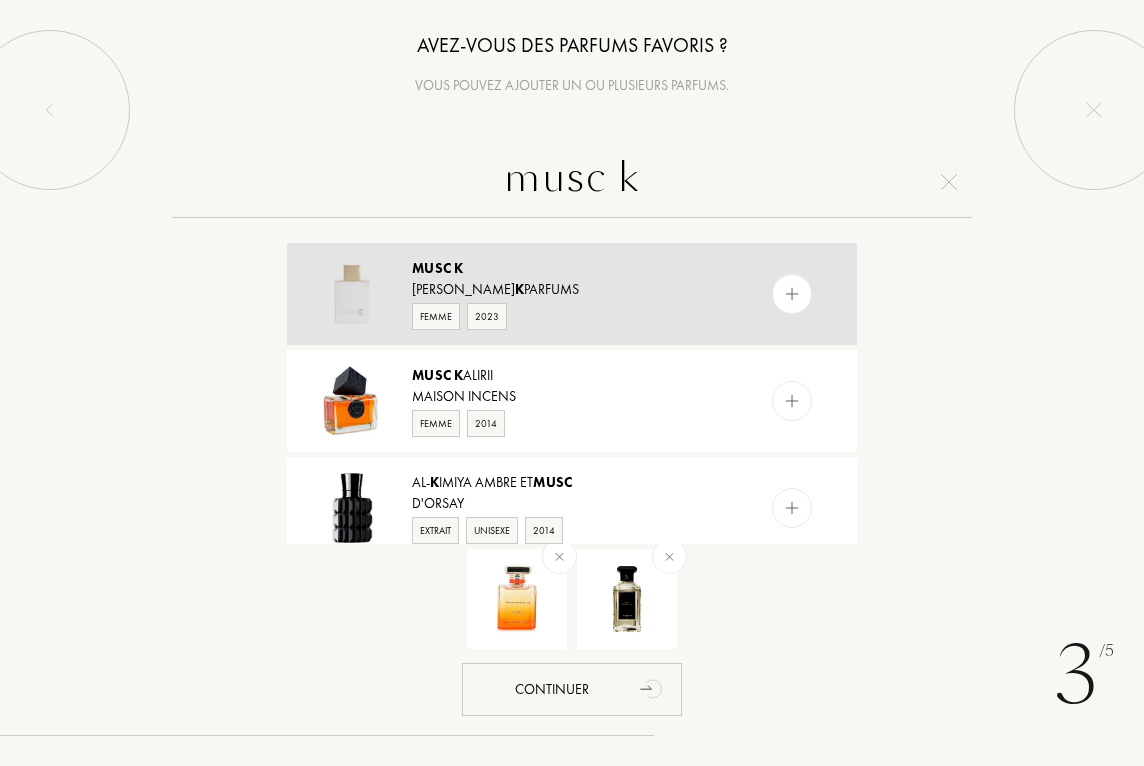 type on "musc k" 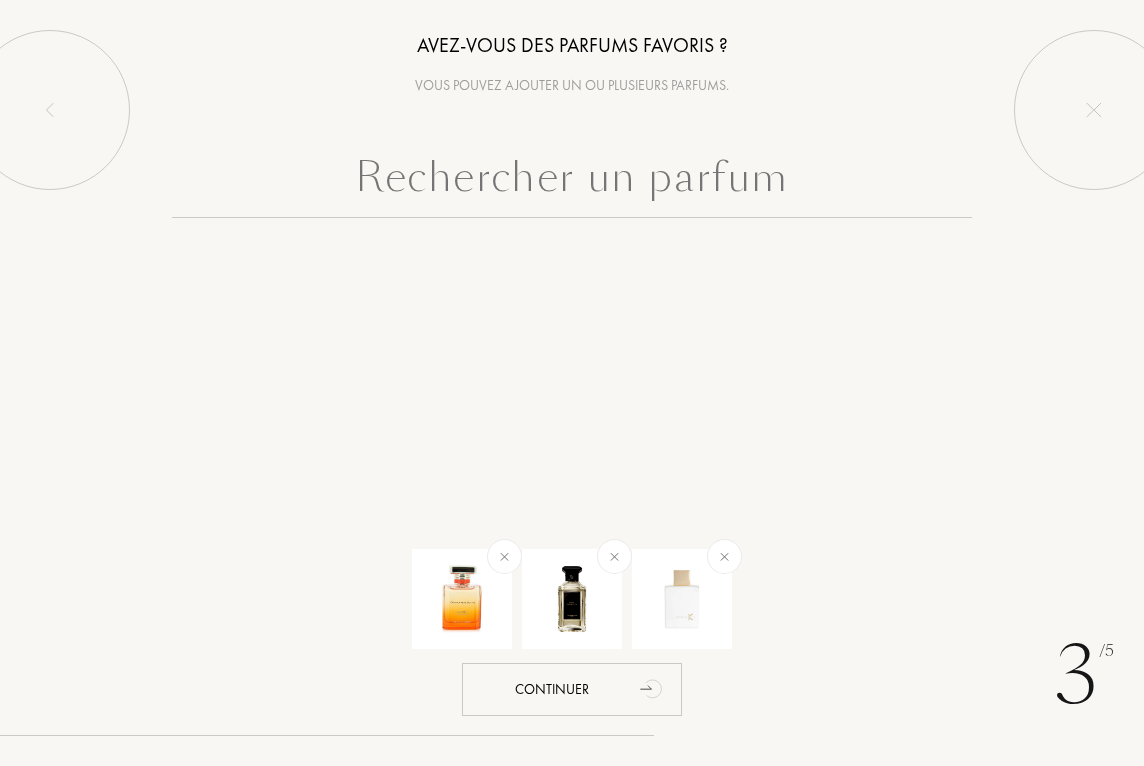 click at bounding box center [572, 182] 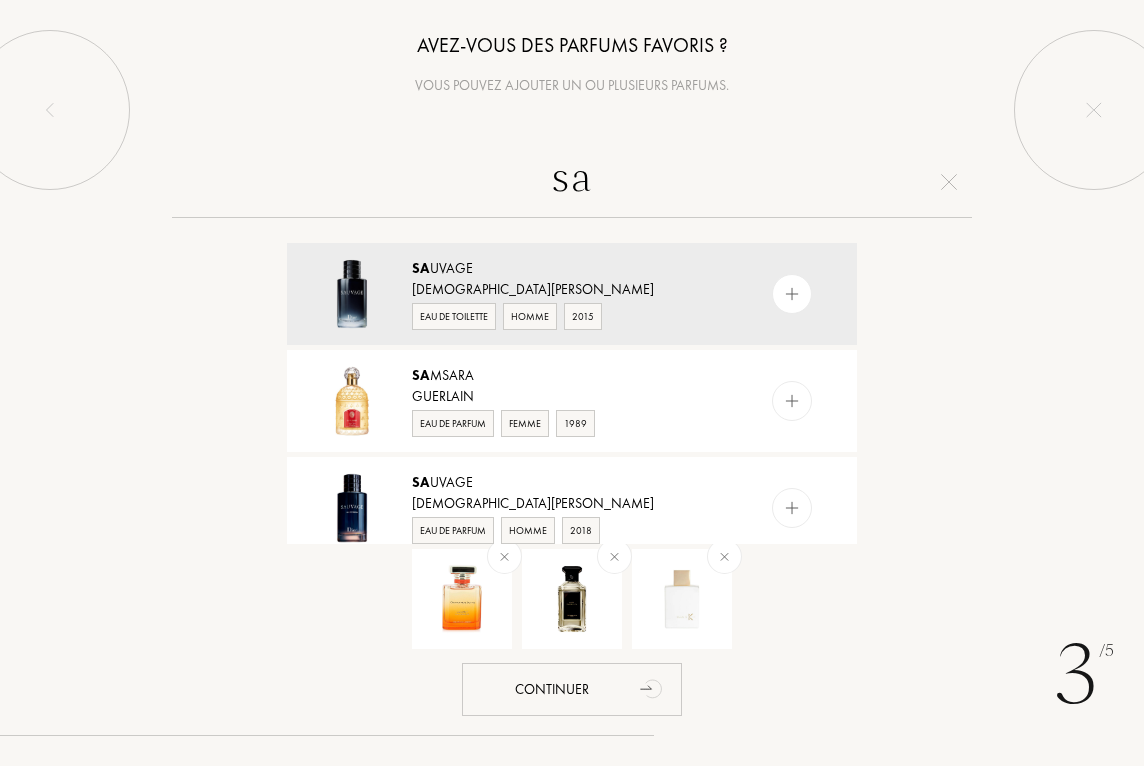 type on "s" 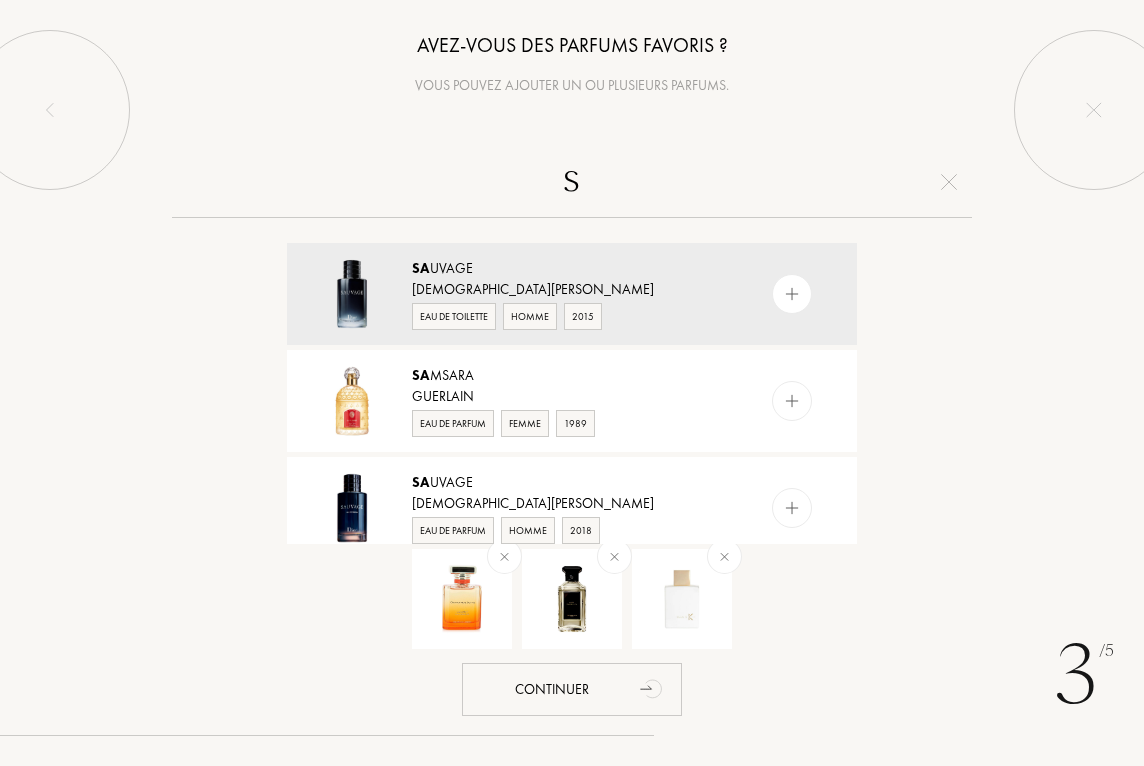 type 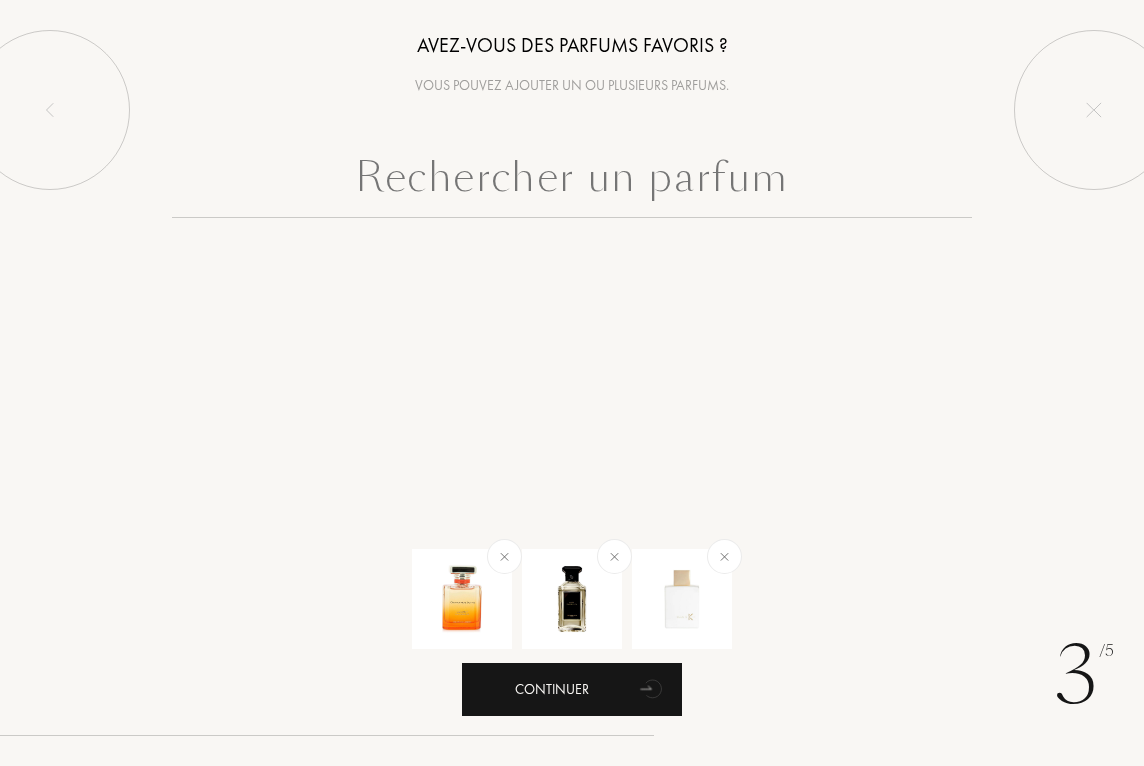 click on "Continuer" at bounding box center [572, 689] 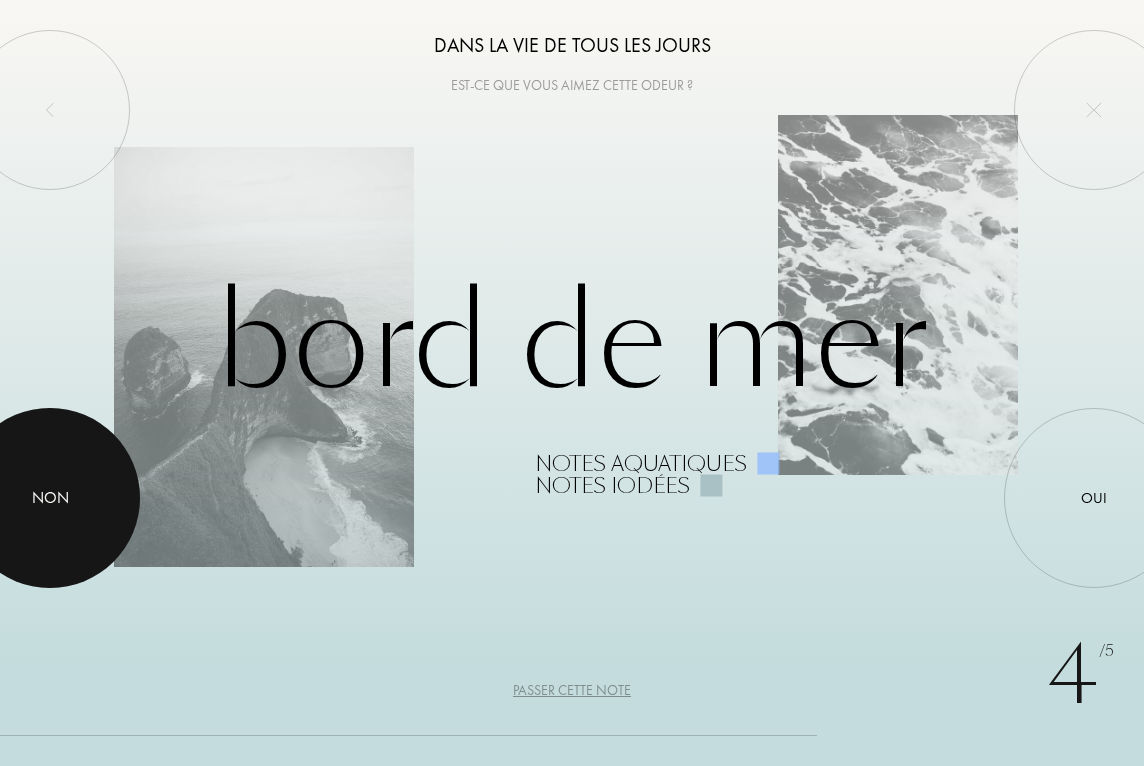 click on "Non" at bounding box center [50, 498] 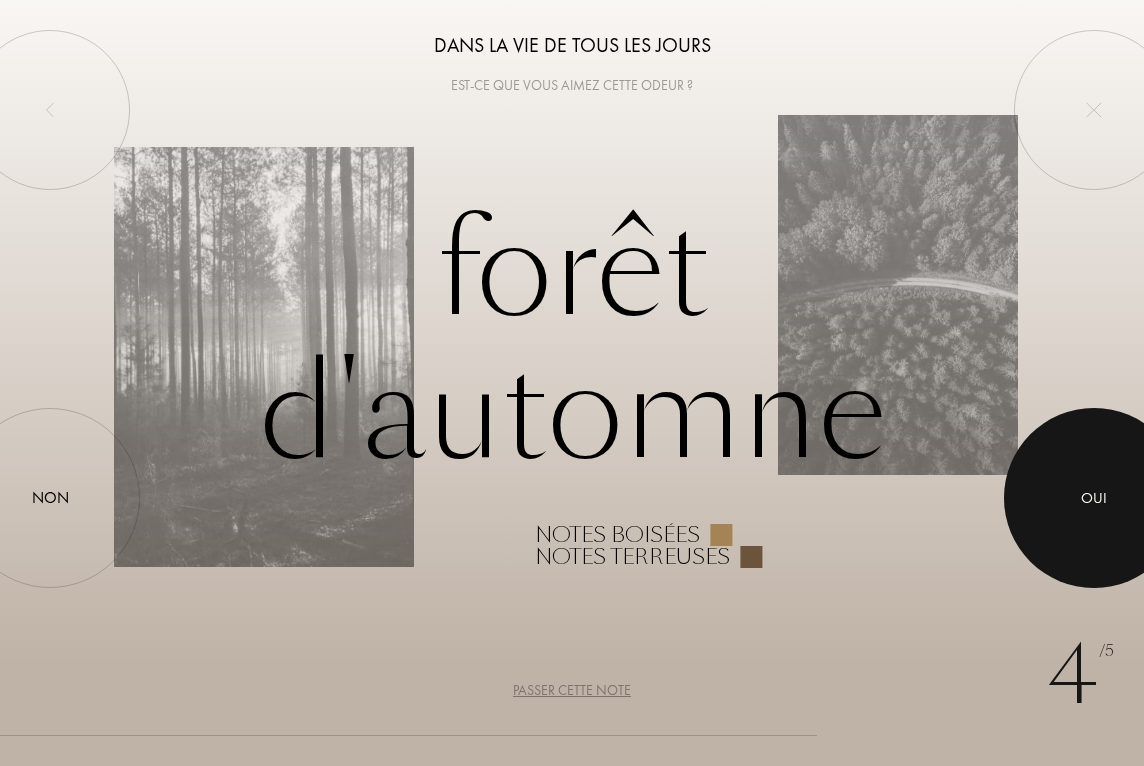 click at bounding box center [1094, 498] 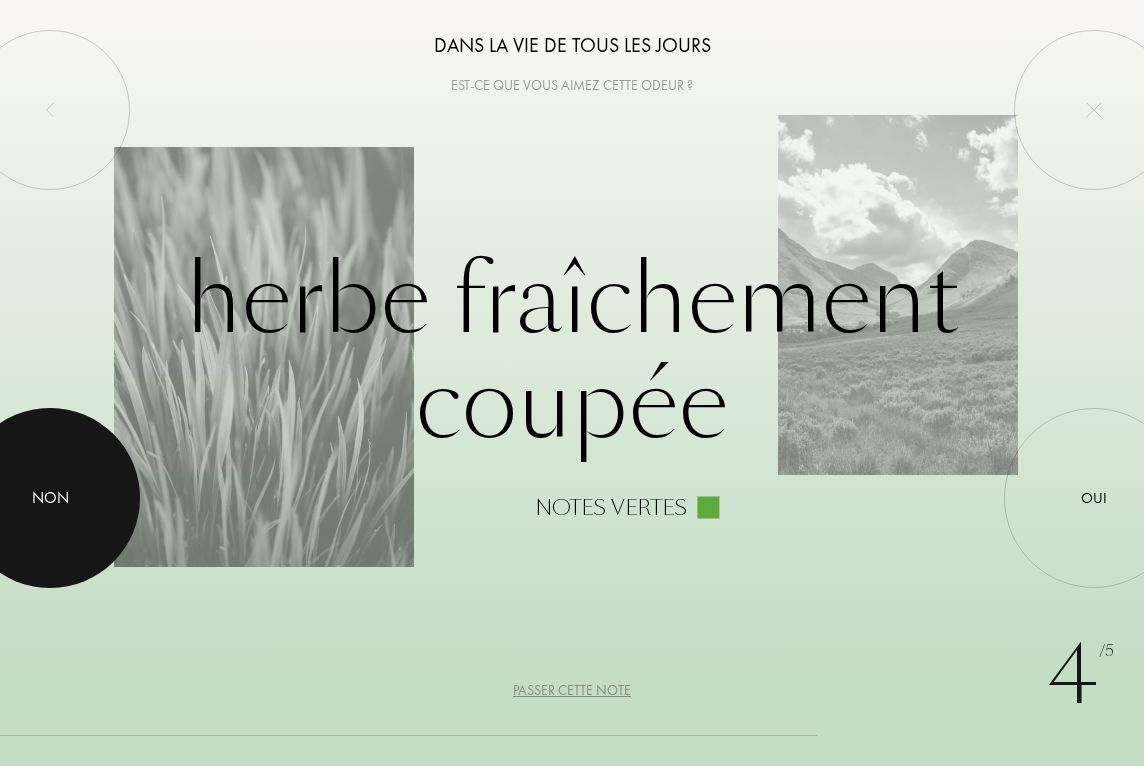 click on "Non" at bounding box center [50, 498] 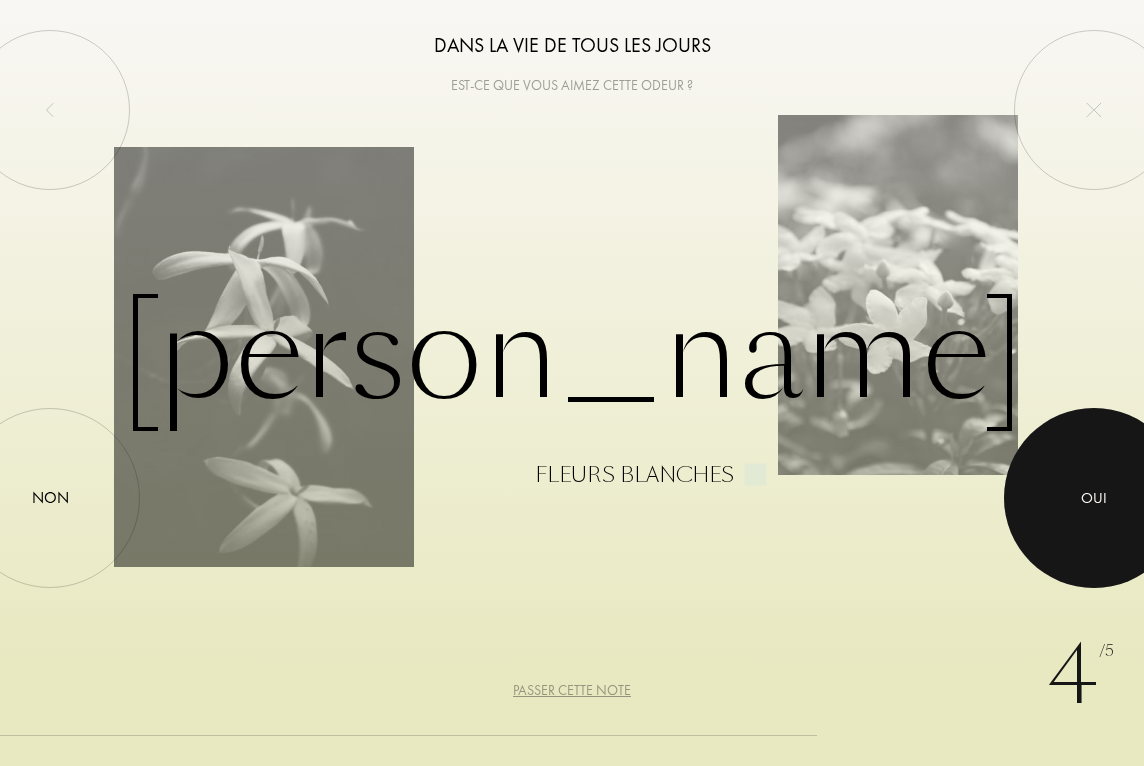click at bounding box center [1094, 498] 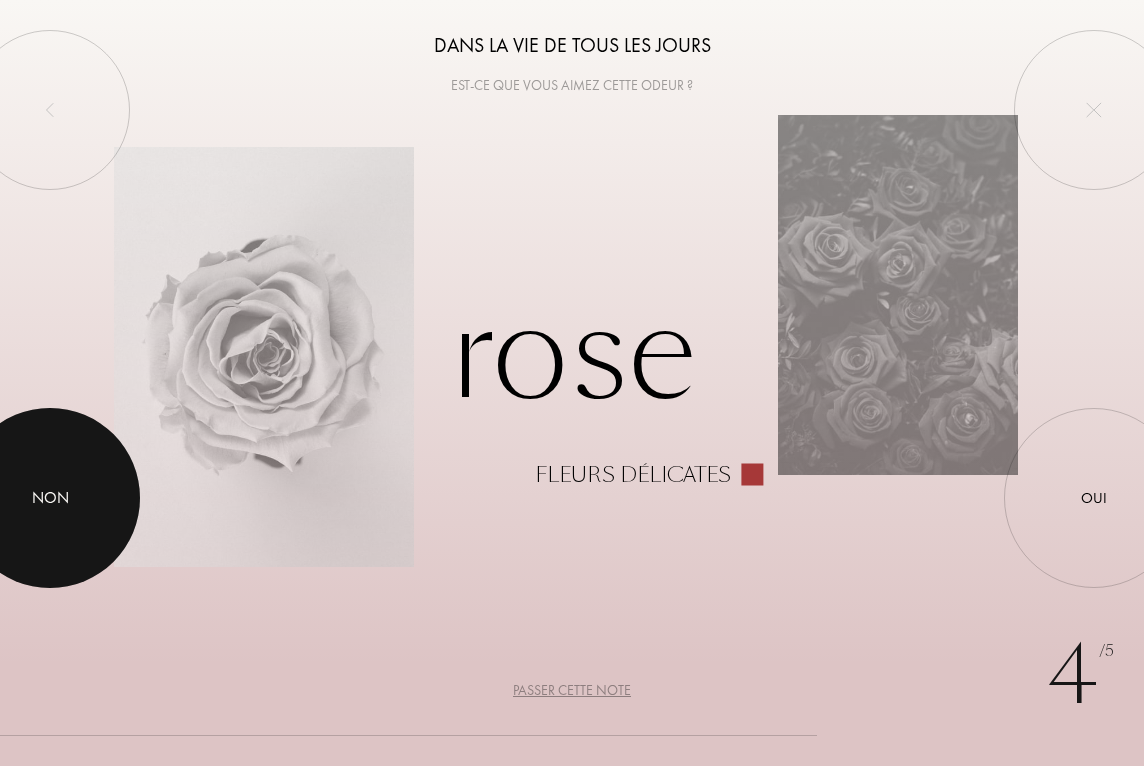 click on "Non" at bounding box center (50, 498) 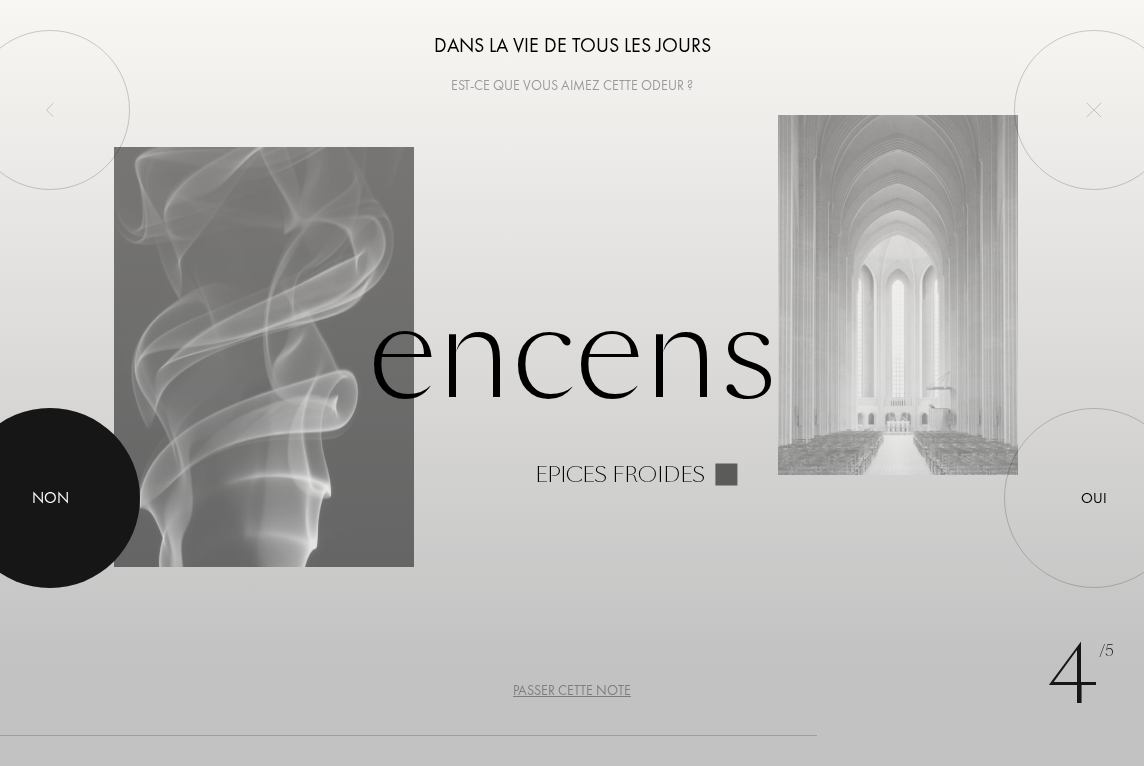 click on "Non" at bounding box center [50, 498] 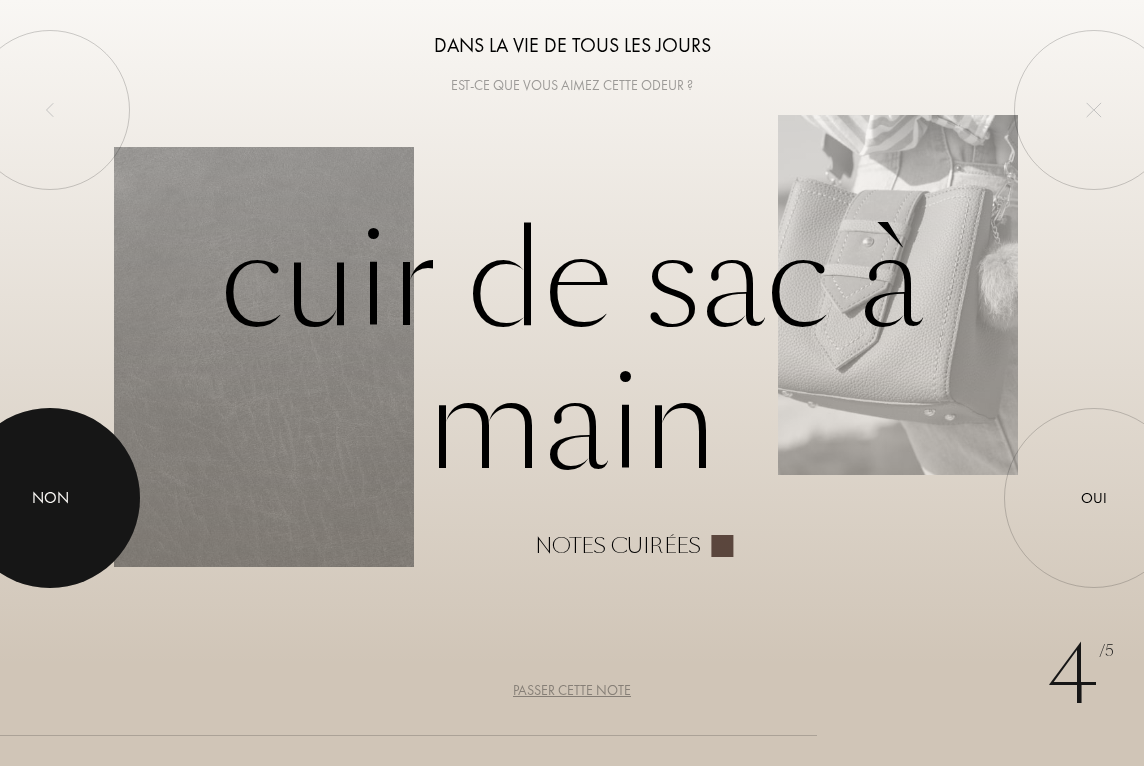 click at bounding box center (50, 498) 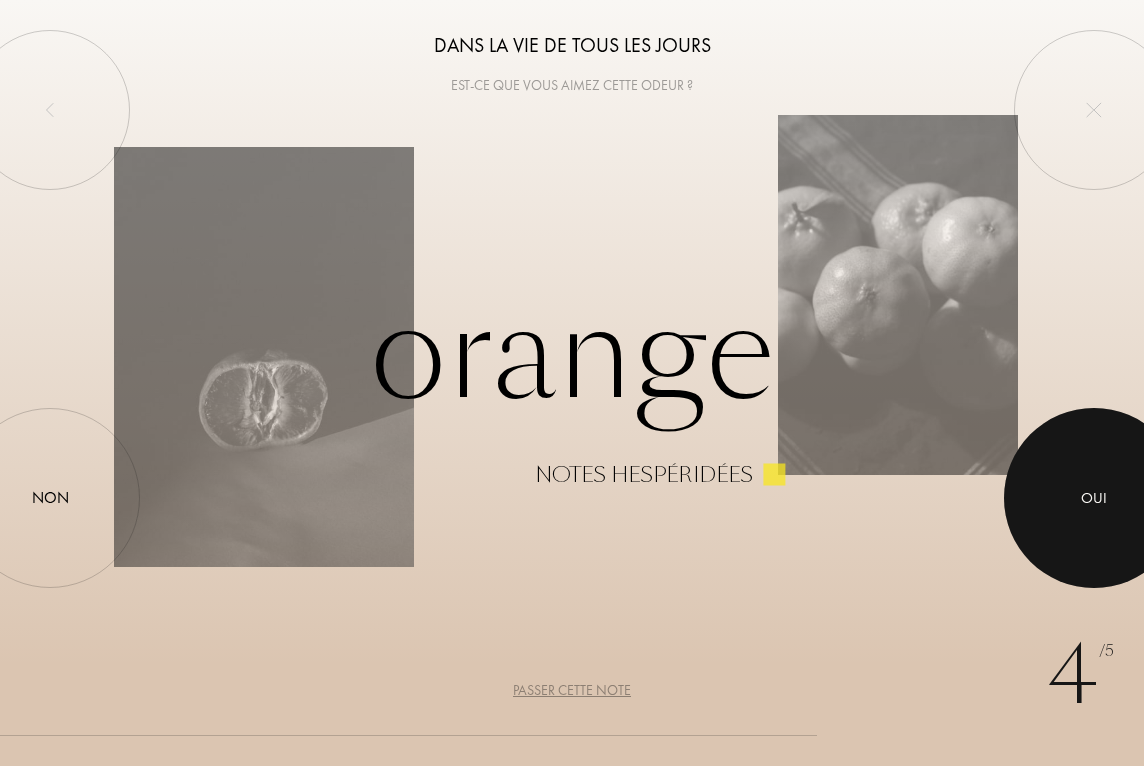click at bounding box center (1094, 498) 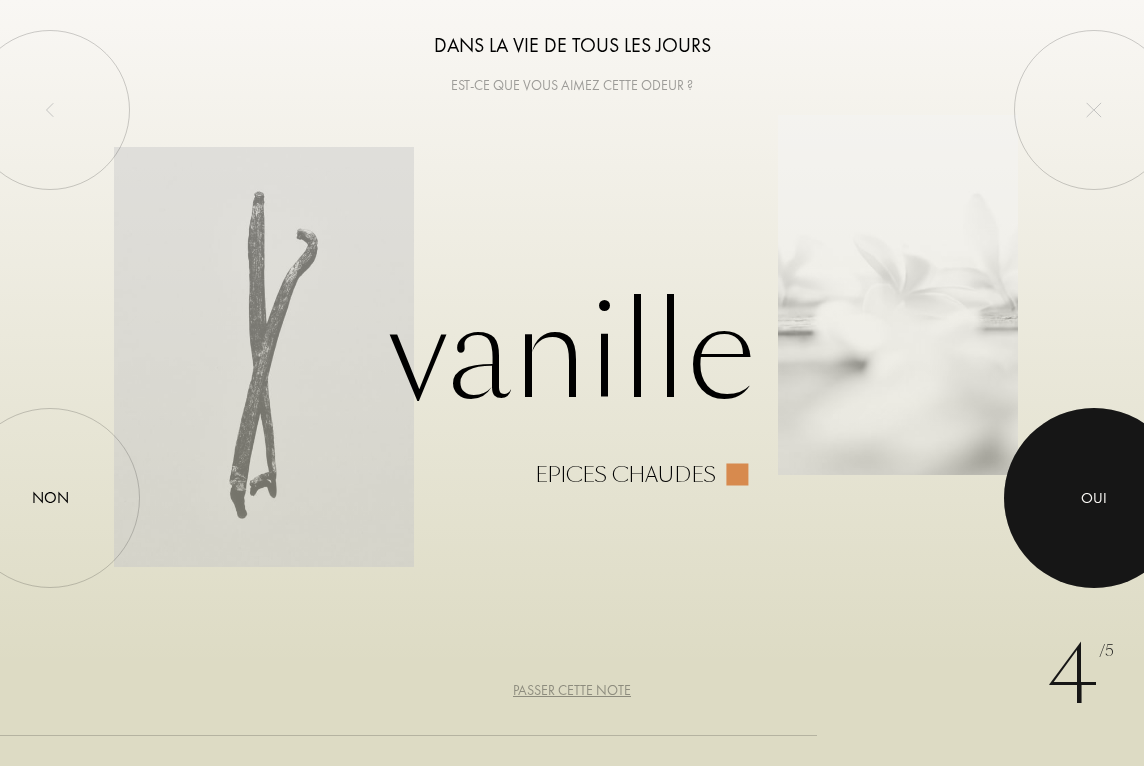 click at bounding box center [1094, 498] 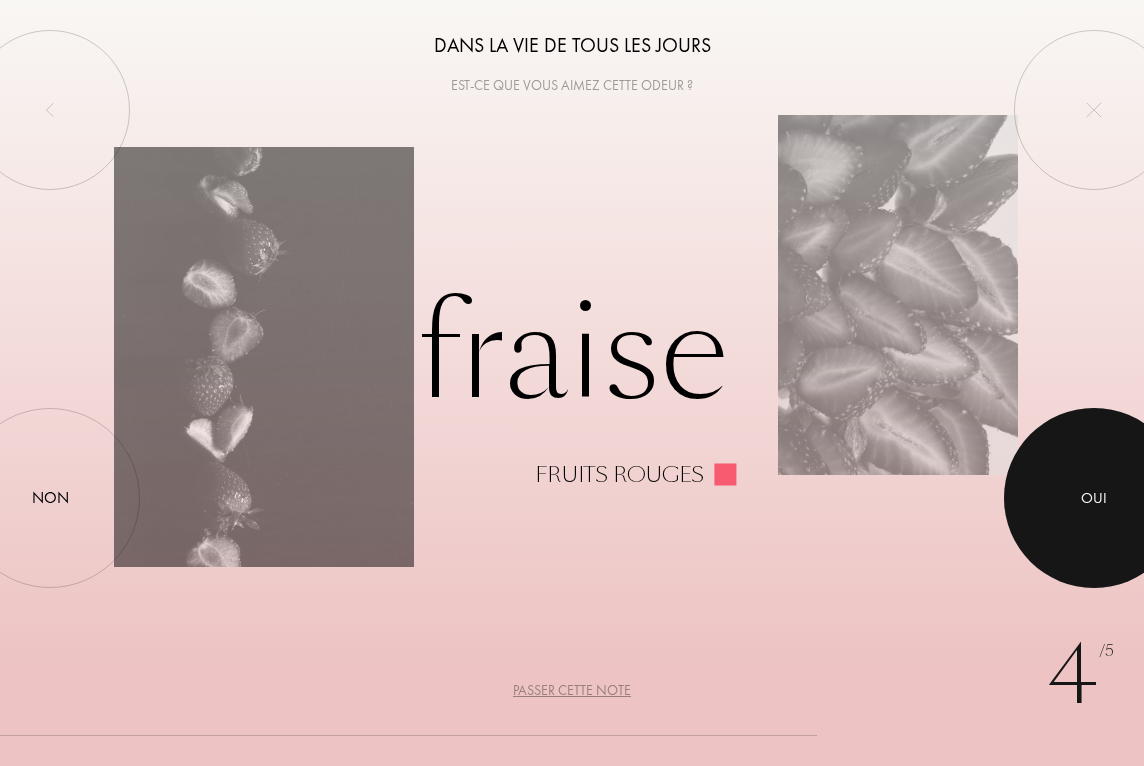 click at bounding box center [1094, 498] 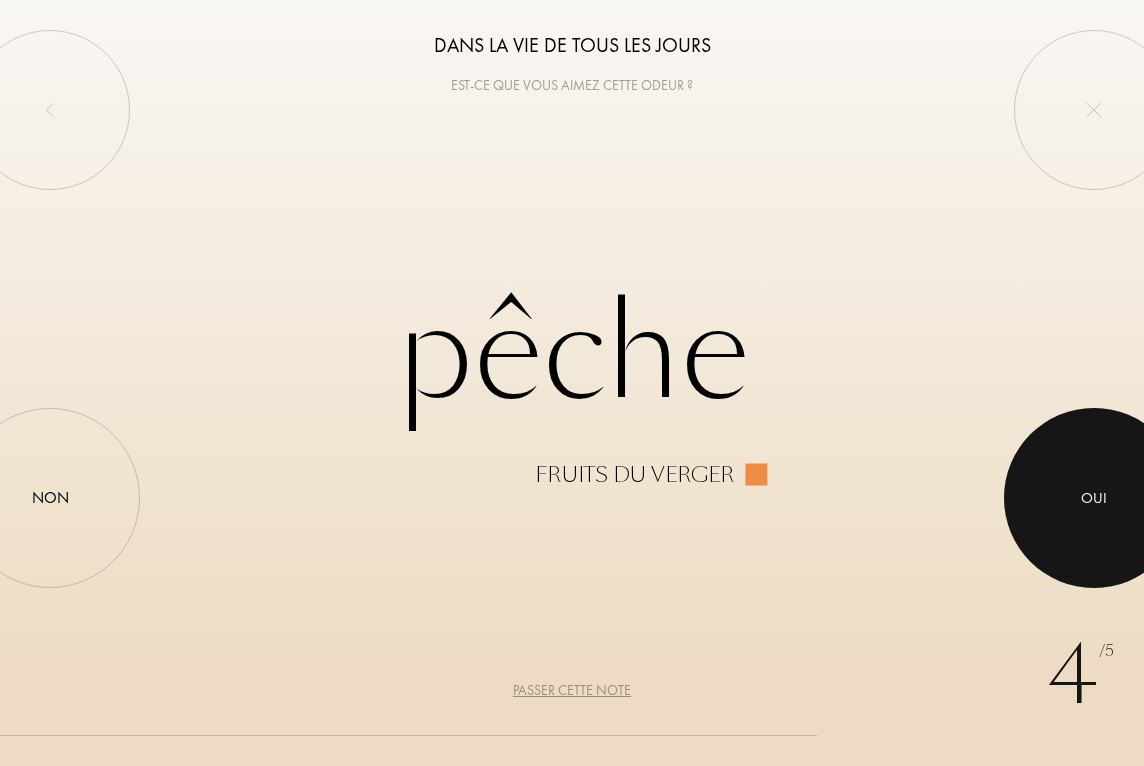 click at bounding box center (1094, 498) 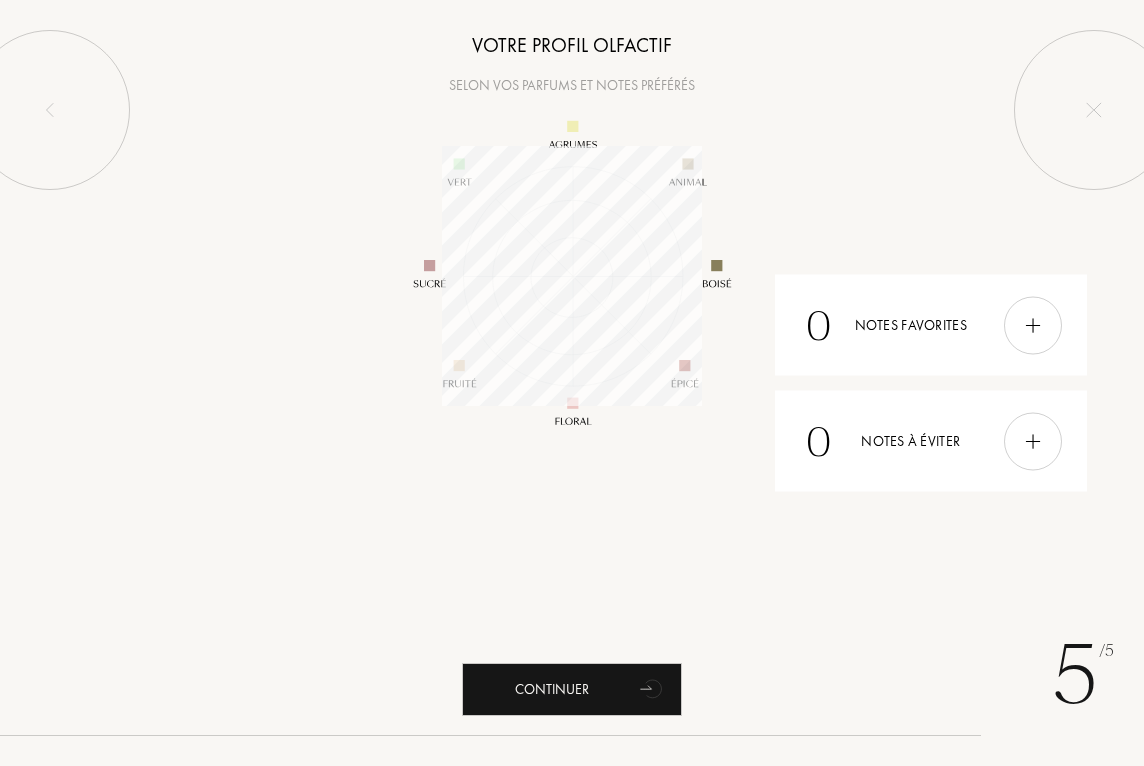 scroll, scrollTop: 999740, scrollLeft: 999740, axis: both 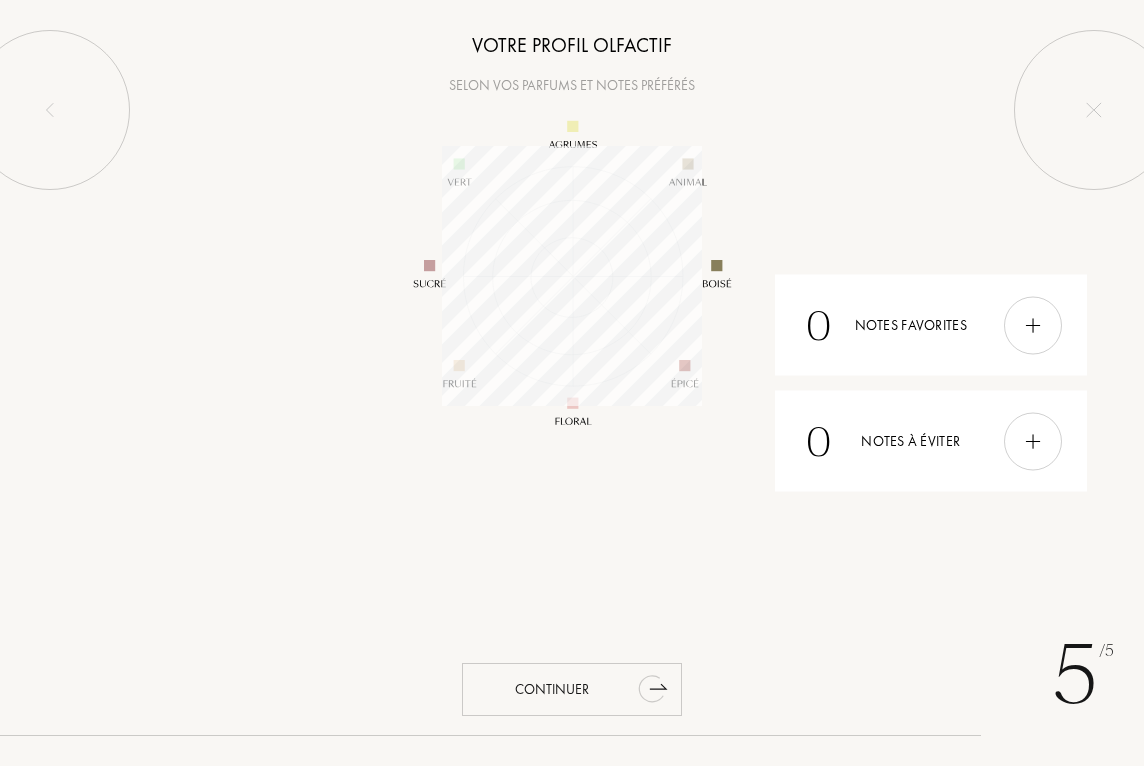 click on "Continuer" at bounding box center (572, 689) 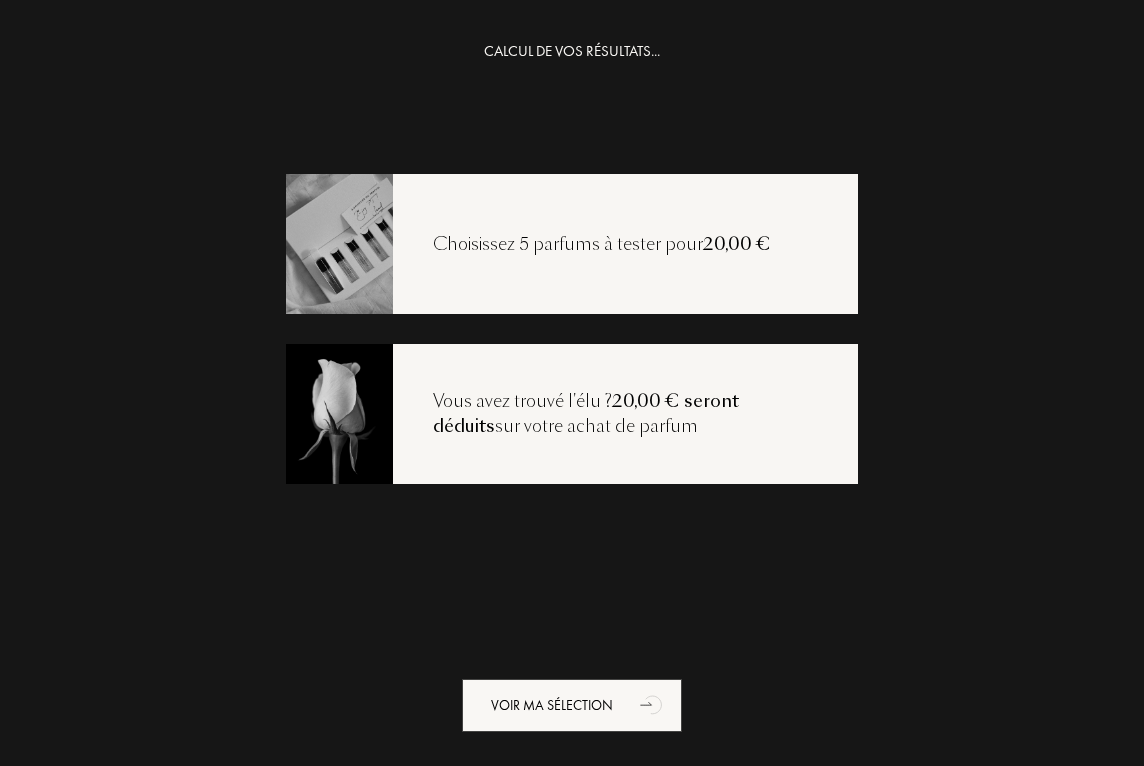 click at bounding box center (339, 243) 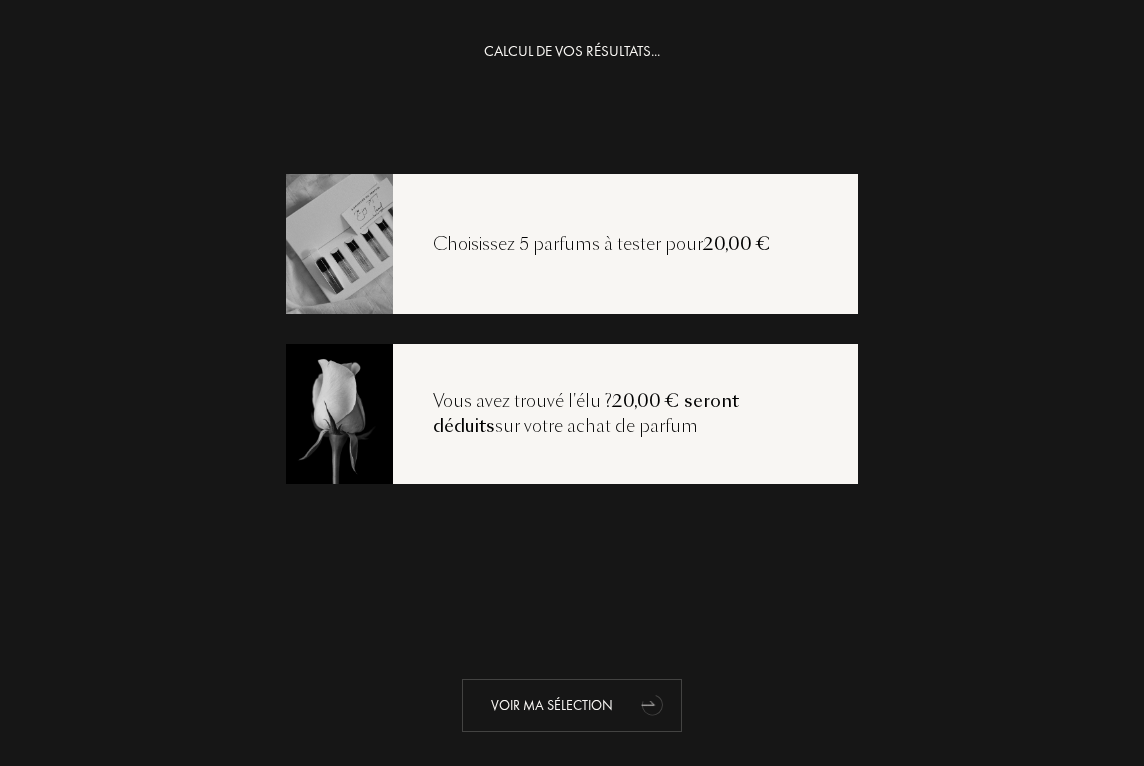 click on "Voir ma sélection" at bounding box center (572, 705) 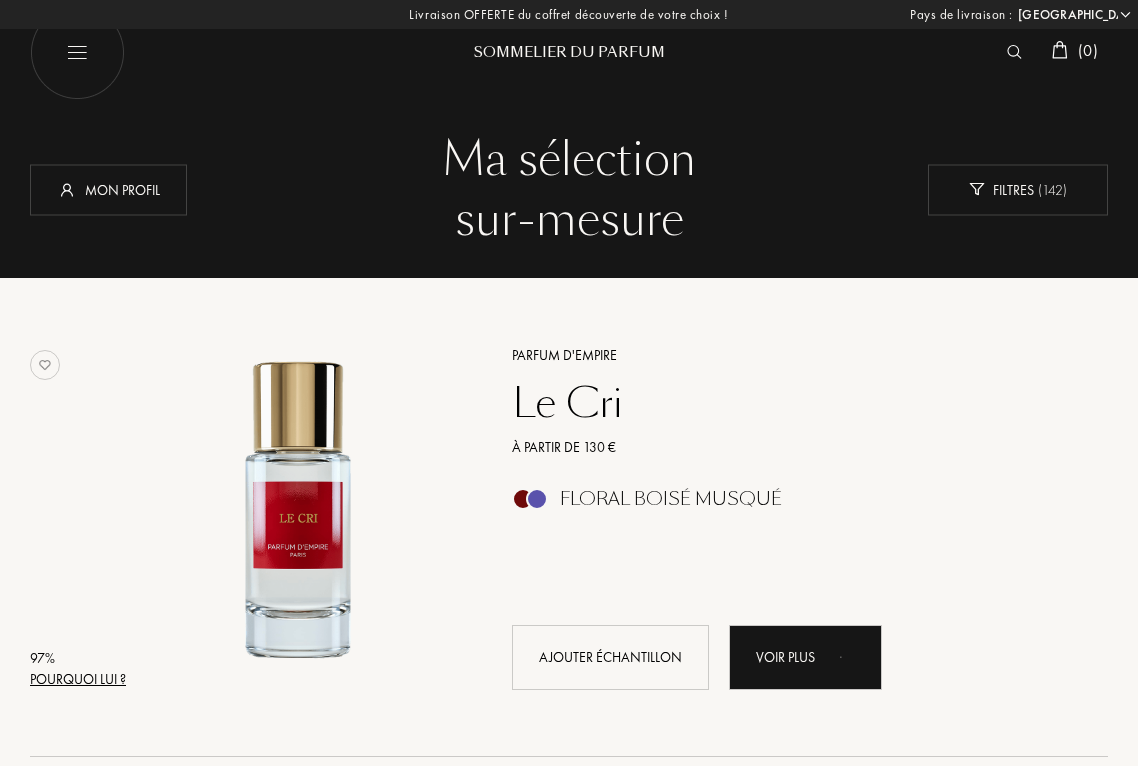 select on "FR" 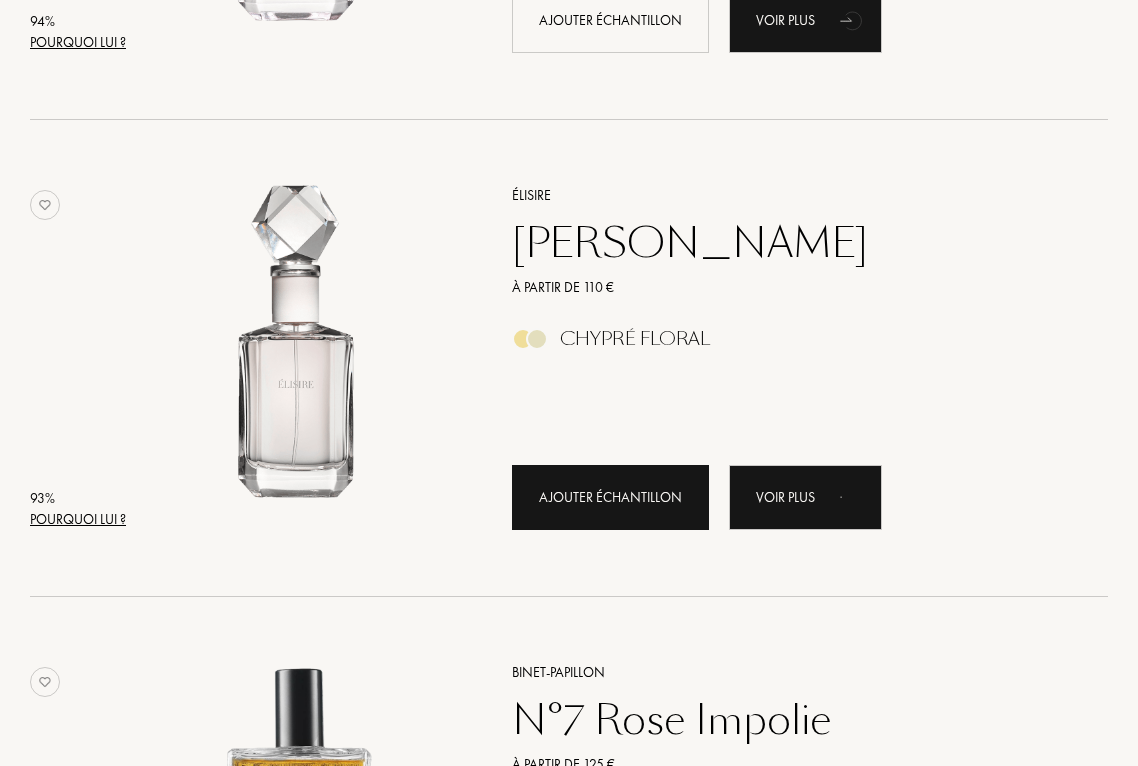 scroll, scrollTop: 1591, scrollLeft: 0, axis: vertical 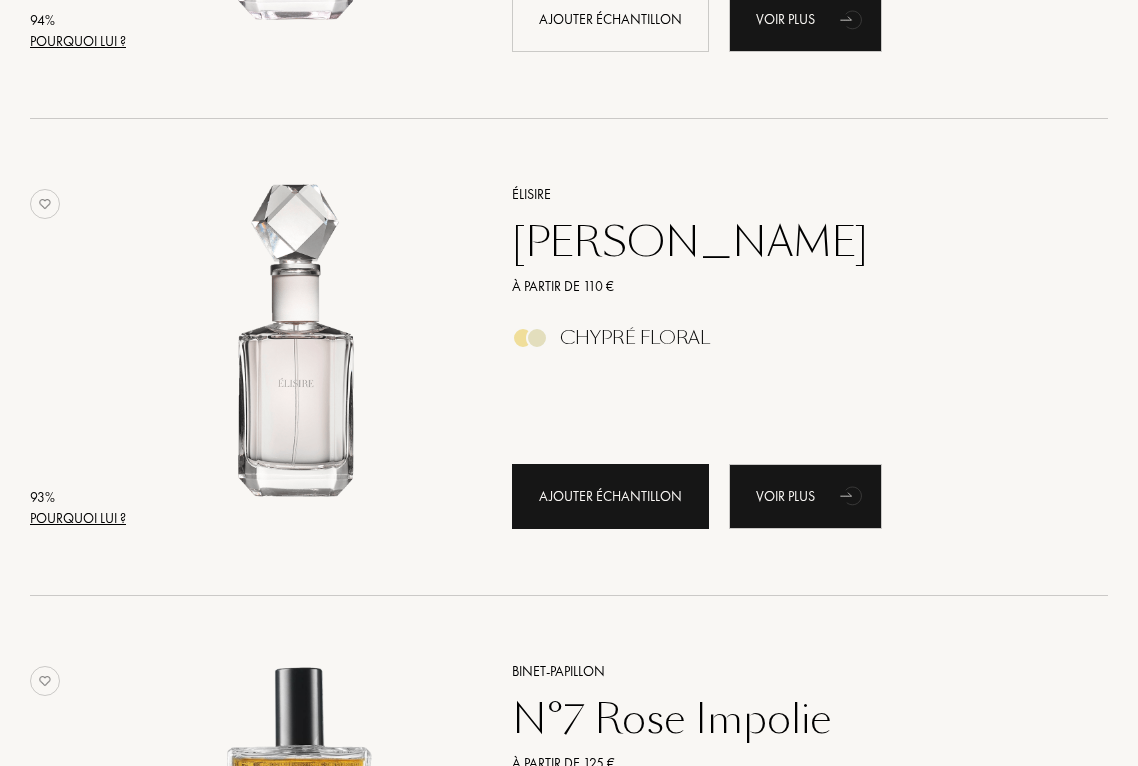click on "Ajouter échantillon" at bounding box center [610, 496] 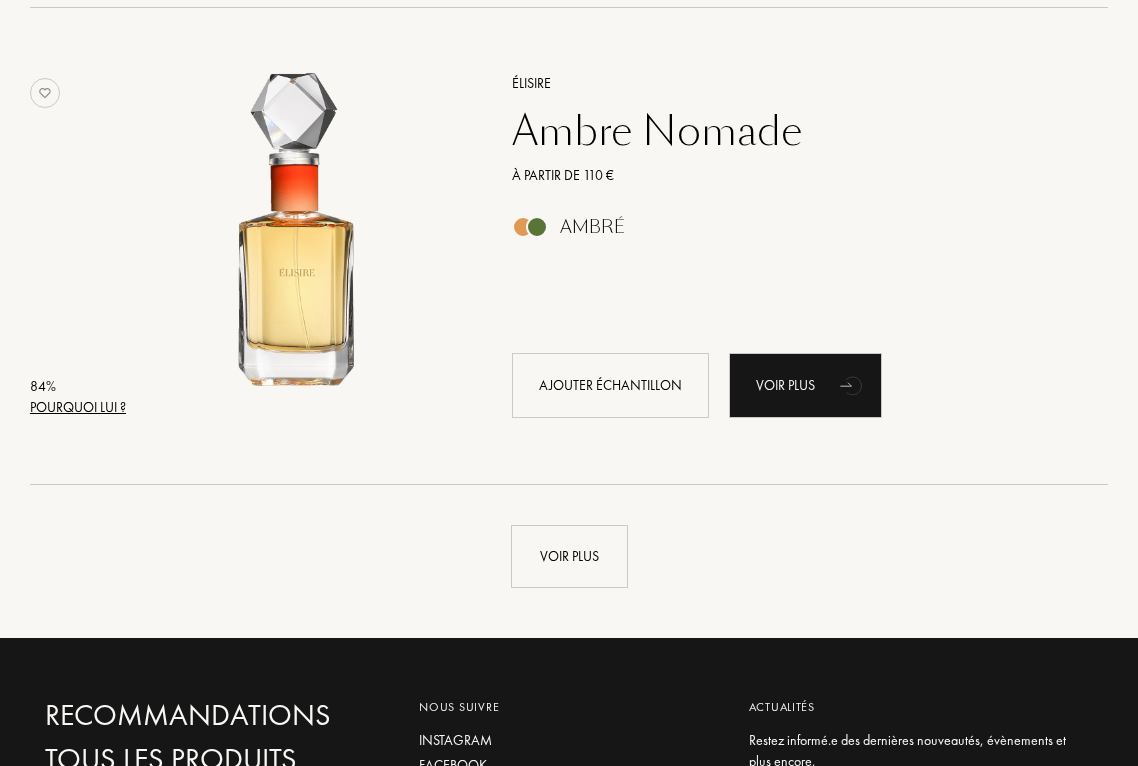 scroll, scrollTop: 4572, scrollLeft: 0, axis: vertical 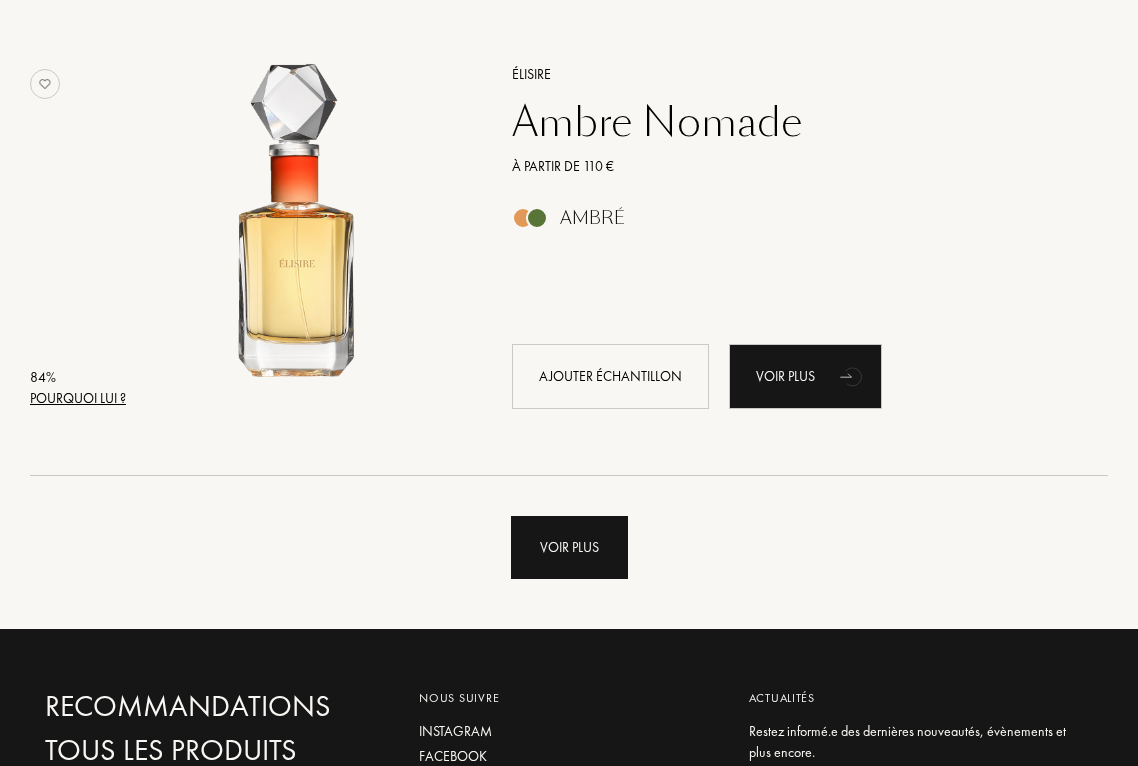 click on "Voir plus" at bounding box center [569, 547] 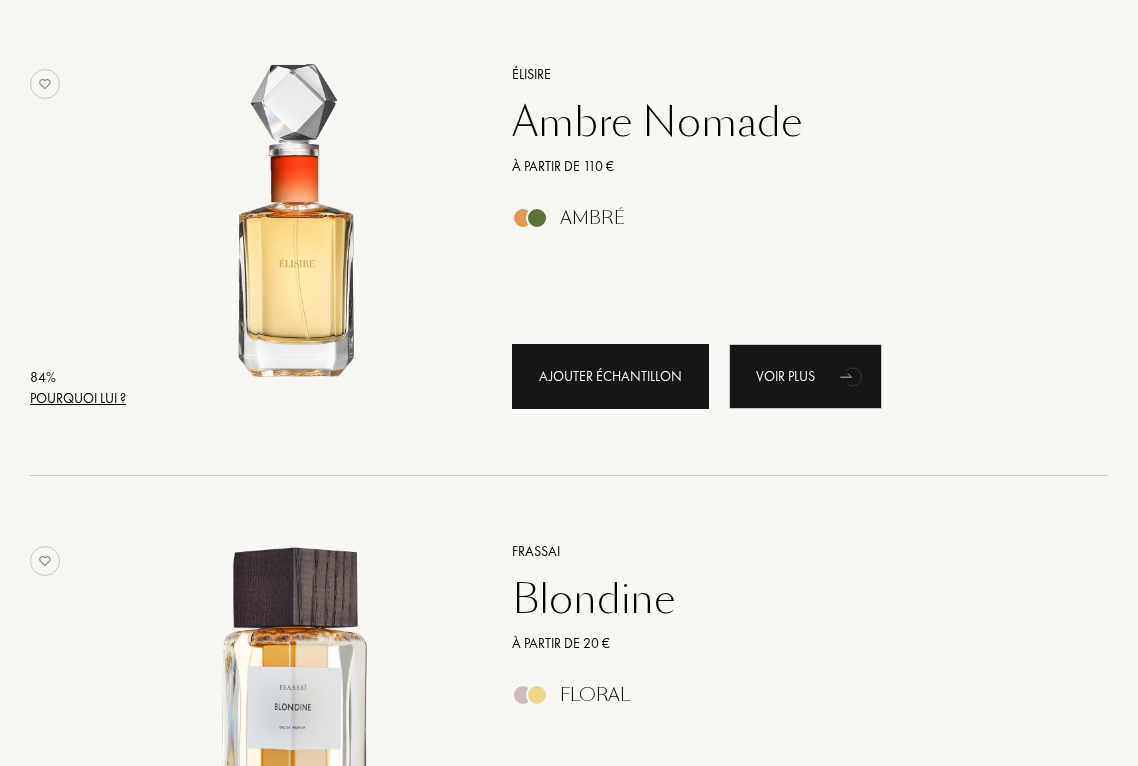 click on "Ajouter échantillon" at bounding box center [610, 376] 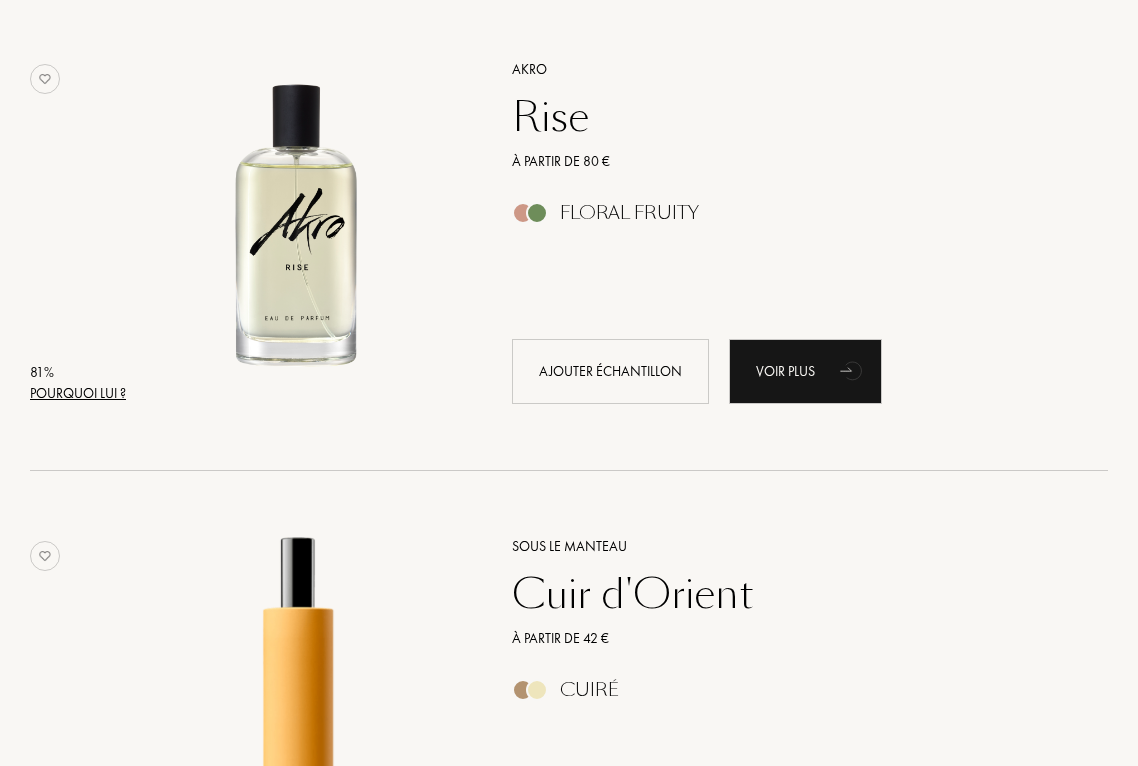 scroll, scrollTop: 6514, scrollLeft: 0, axis: vertical 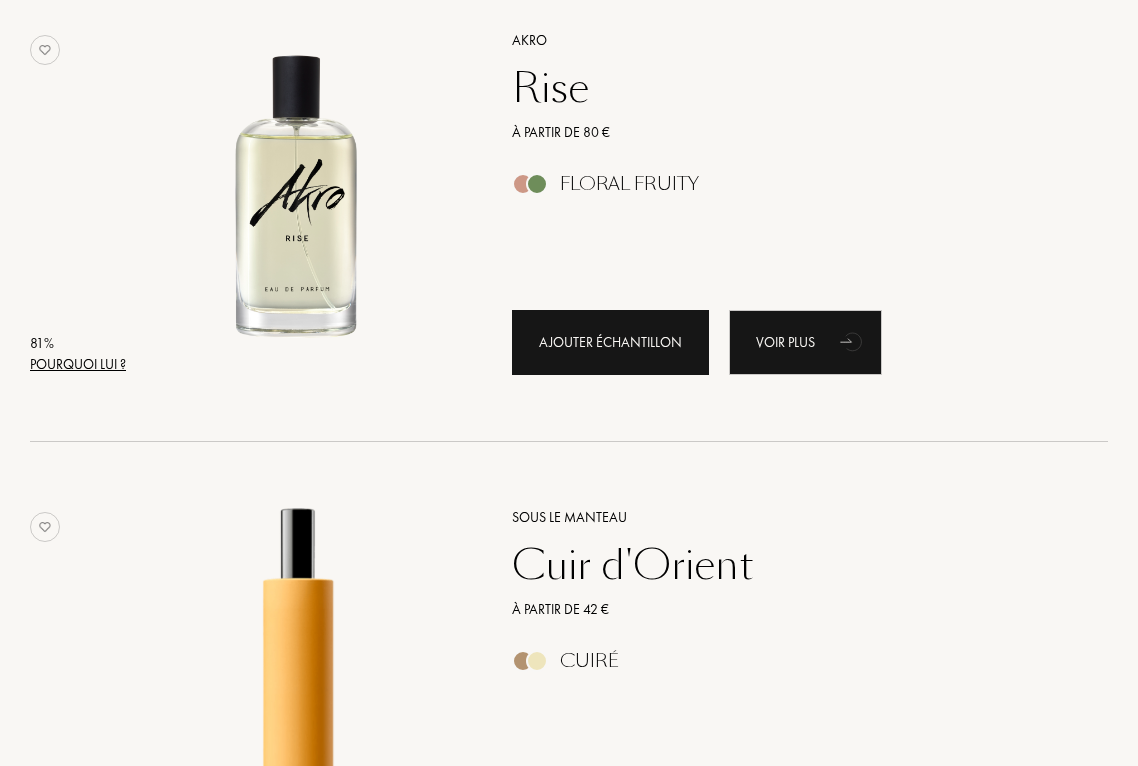 click on "Ajouter échantillon" at bounding box center (610, 342) 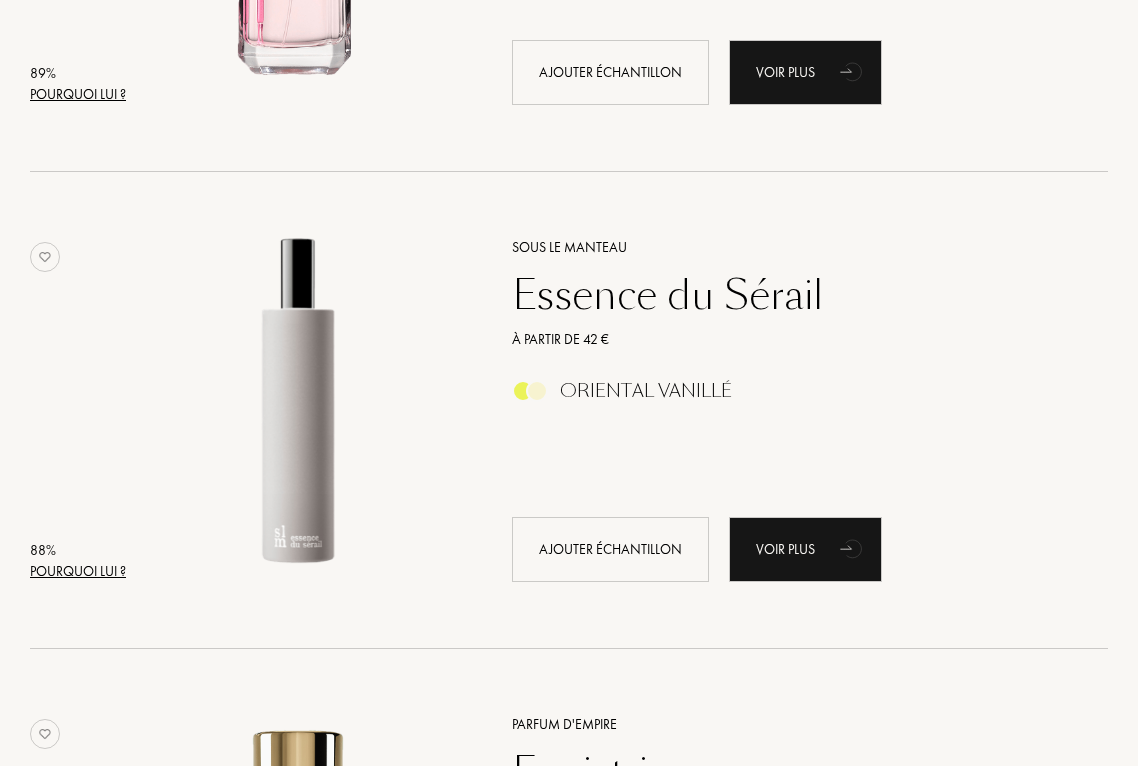 scroll, scrollTop: 2970, scrollLeft: 0, axis: vertical 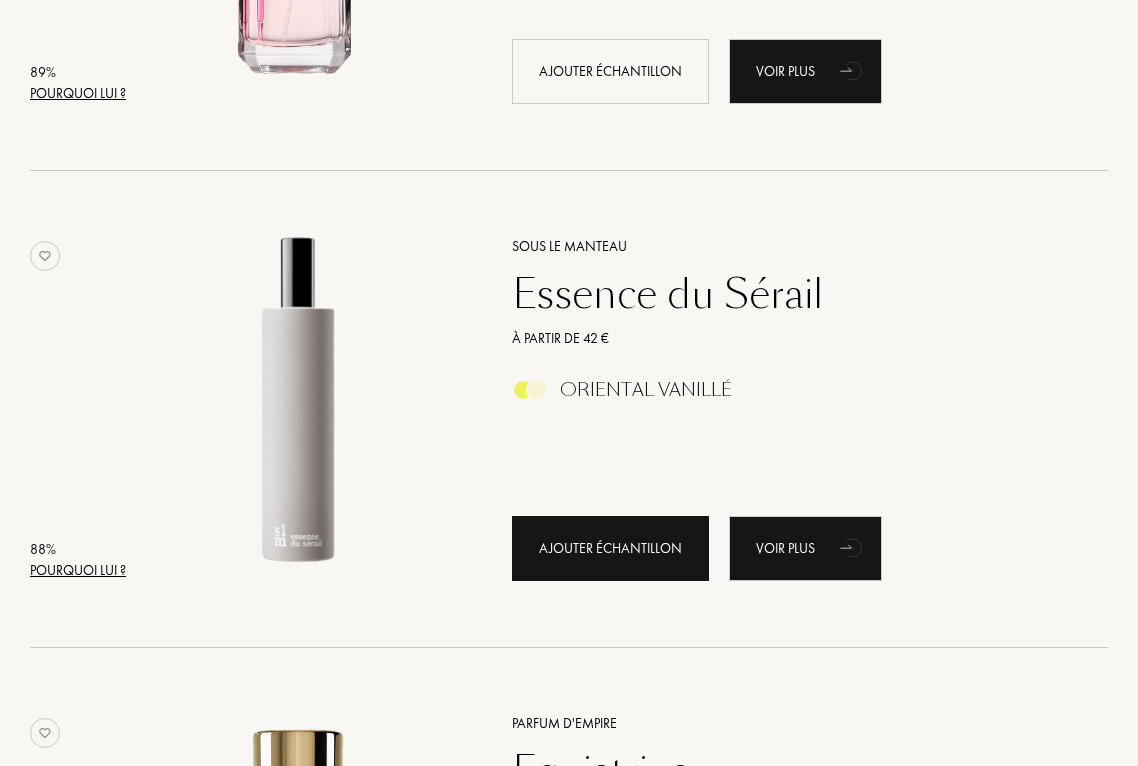 click on "Ajouter échantillon" at bounding box center [610, 548] 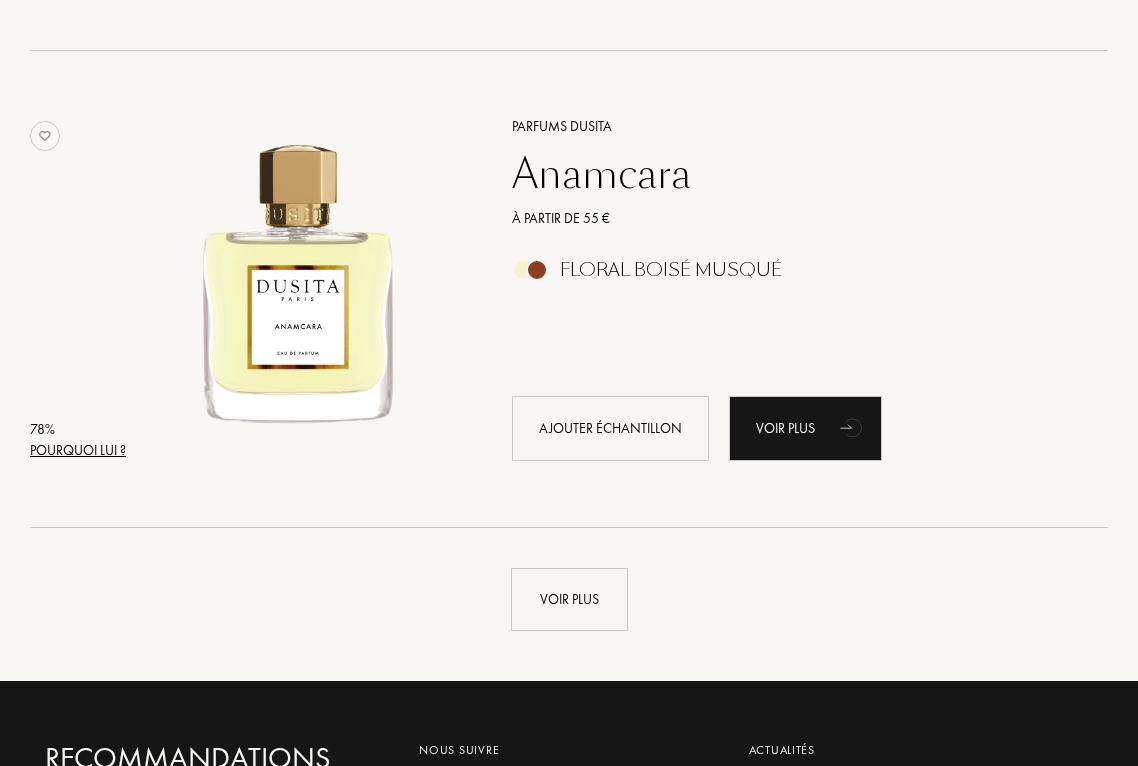 scroll, scrollTop: 9291, scrollLeft: 0, axis: vertical 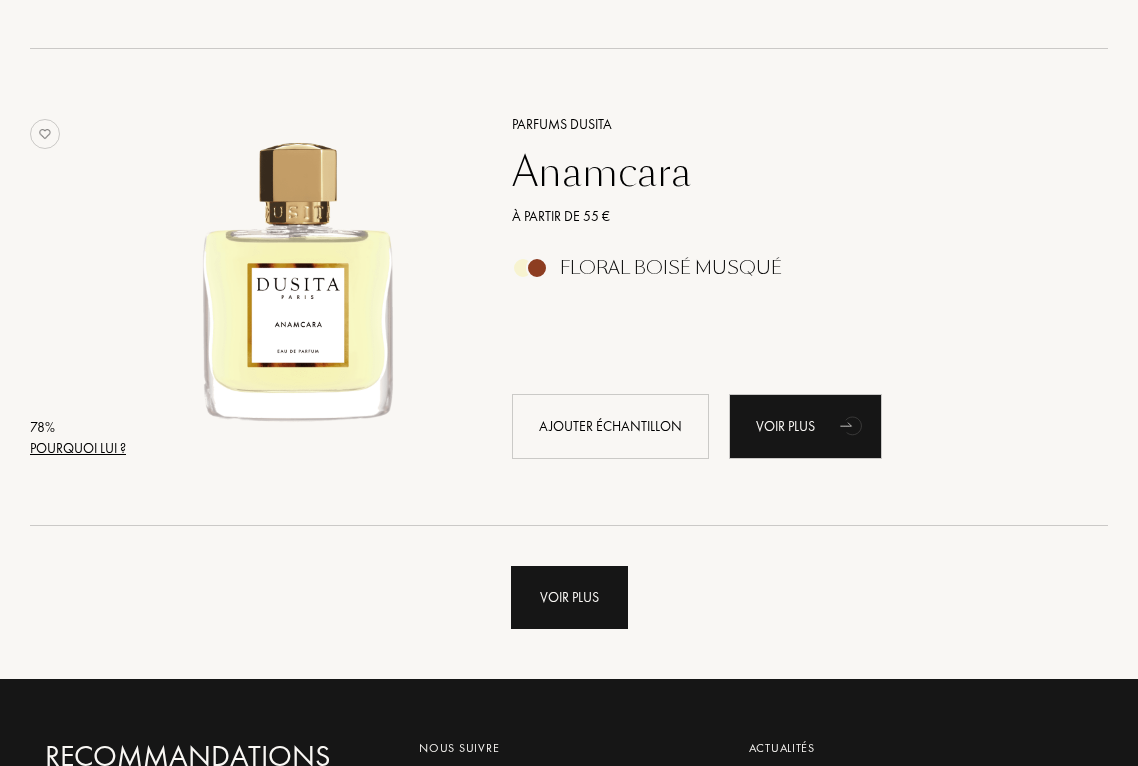 click on "Voir plus" at bounding box center [569, 597] 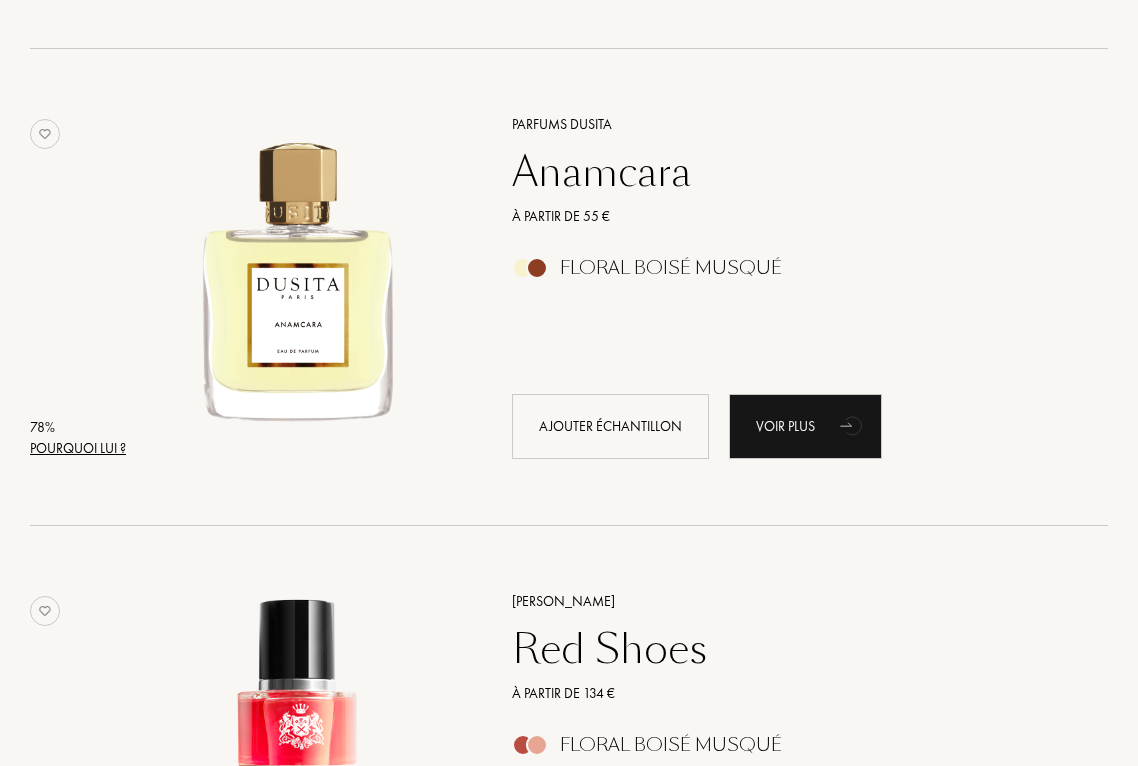 scroll, scrollTop: 9307, scrollLeft: 0, axis: vertical 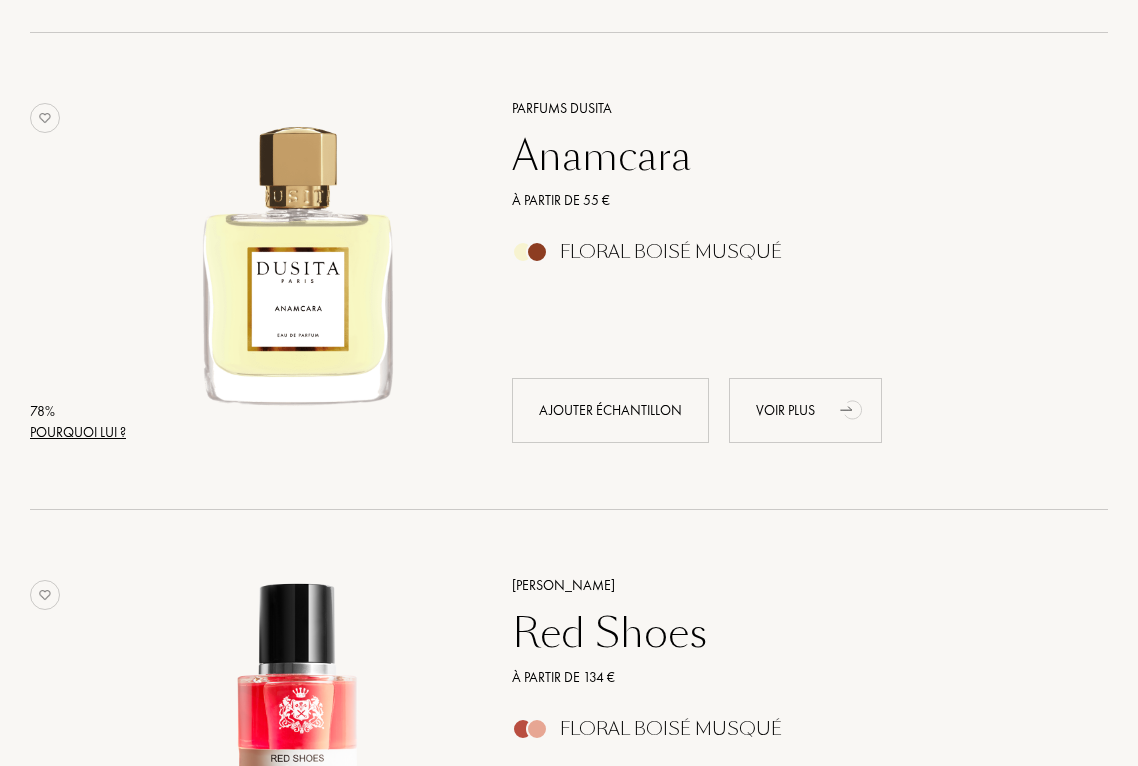 click on "Voir plus" at bounding box center (805, 410) 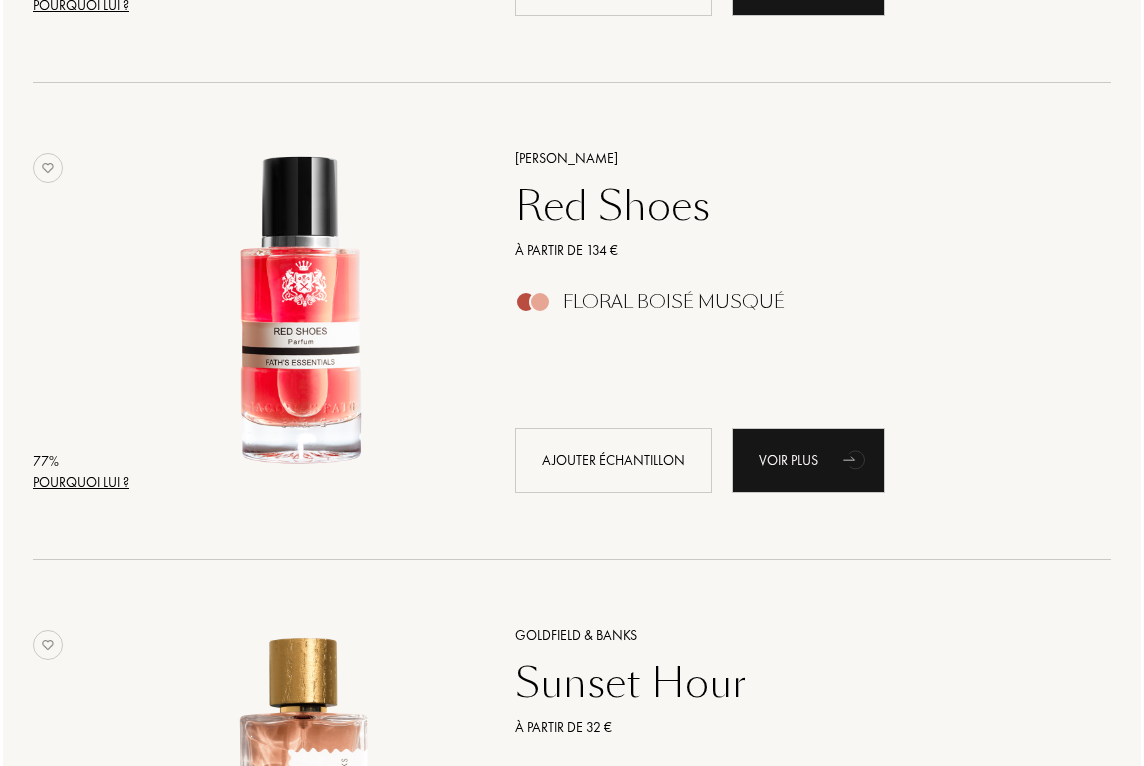 scroll, scrollTop: 9748, scrollLeft: 0, axis: vertical 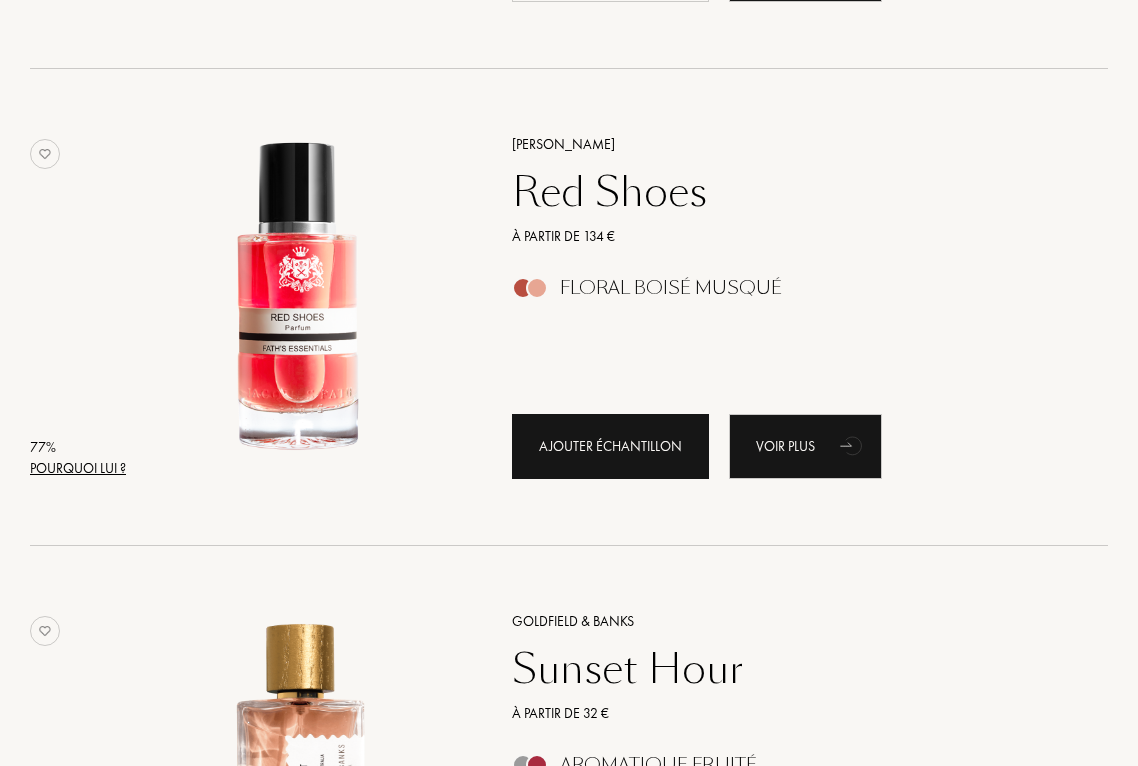 click on "Ajouter échantillon" at bounding box center [610, 446] 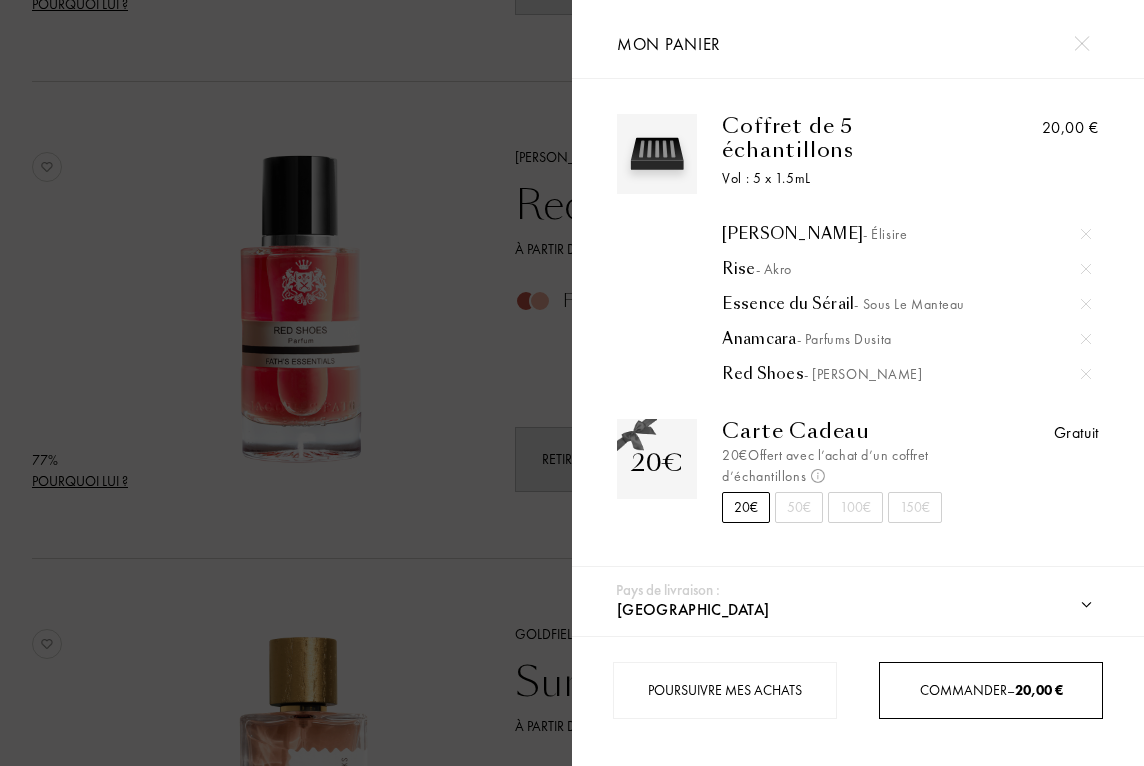 click on "20,00 €" at bounding box center [1039, 690] 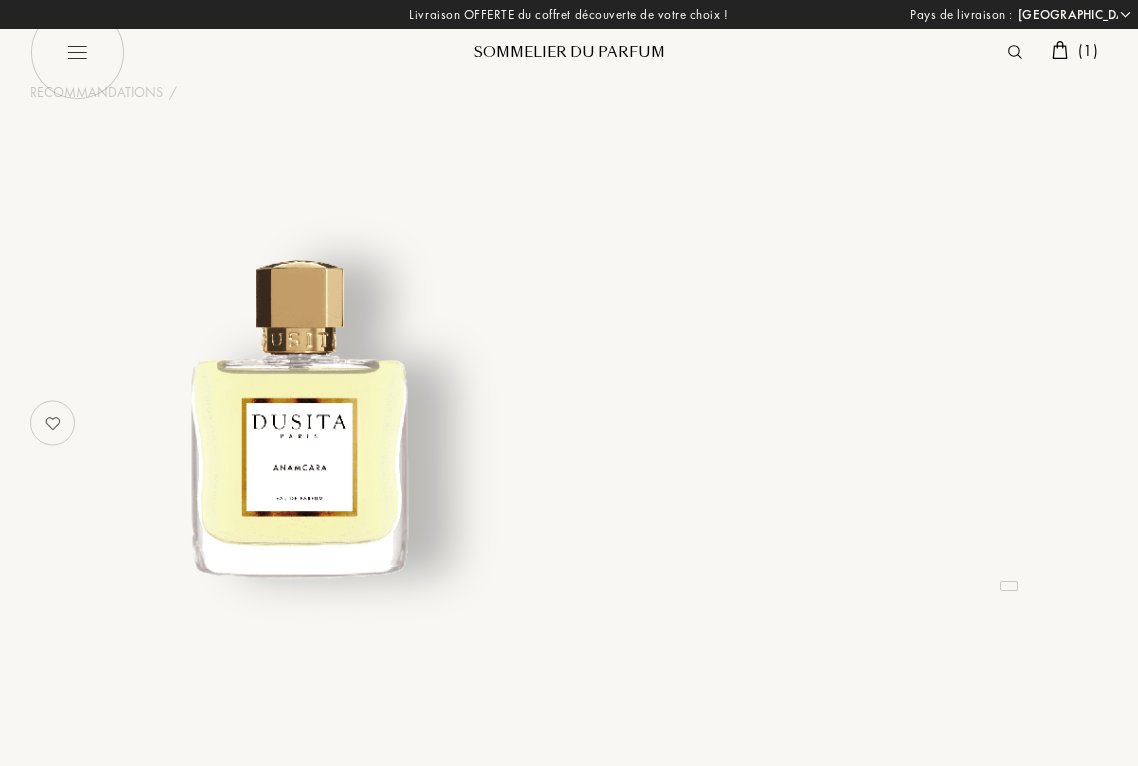 select on "FR" 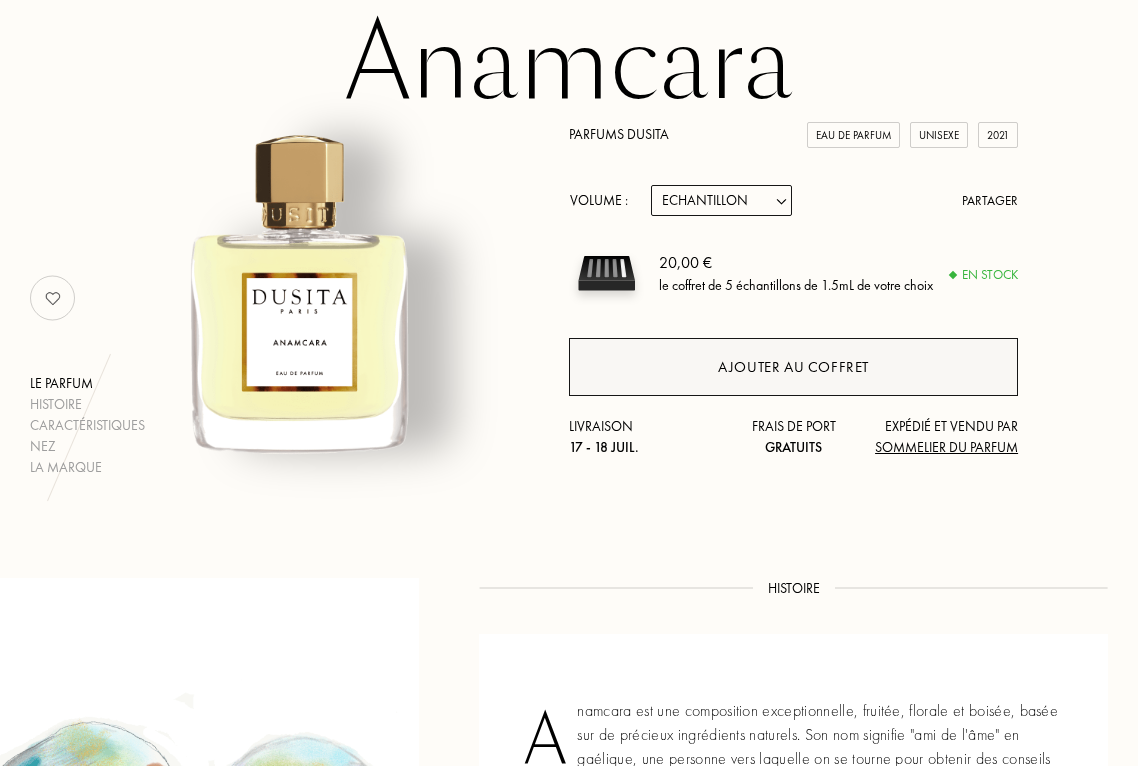 scroll, scrollTop: 123, scrollLeft: 0, axis: vertical 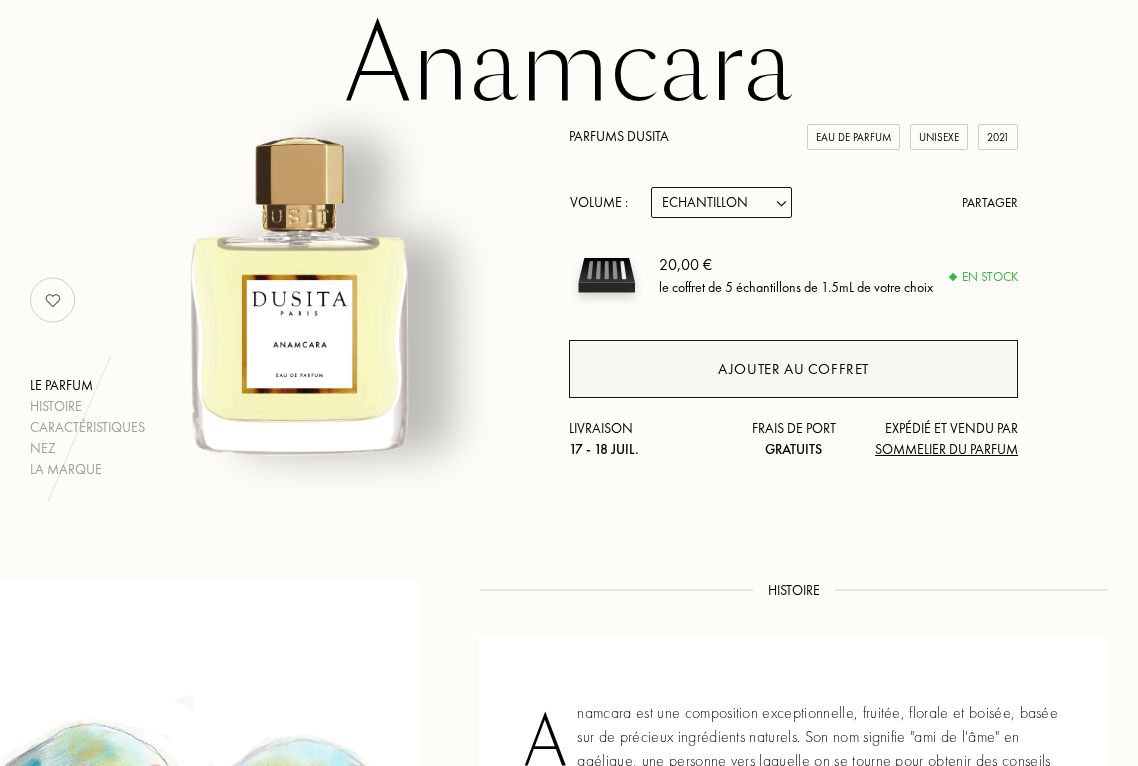 click on "Ajouter au coffret" at bounding box center (793, 369) 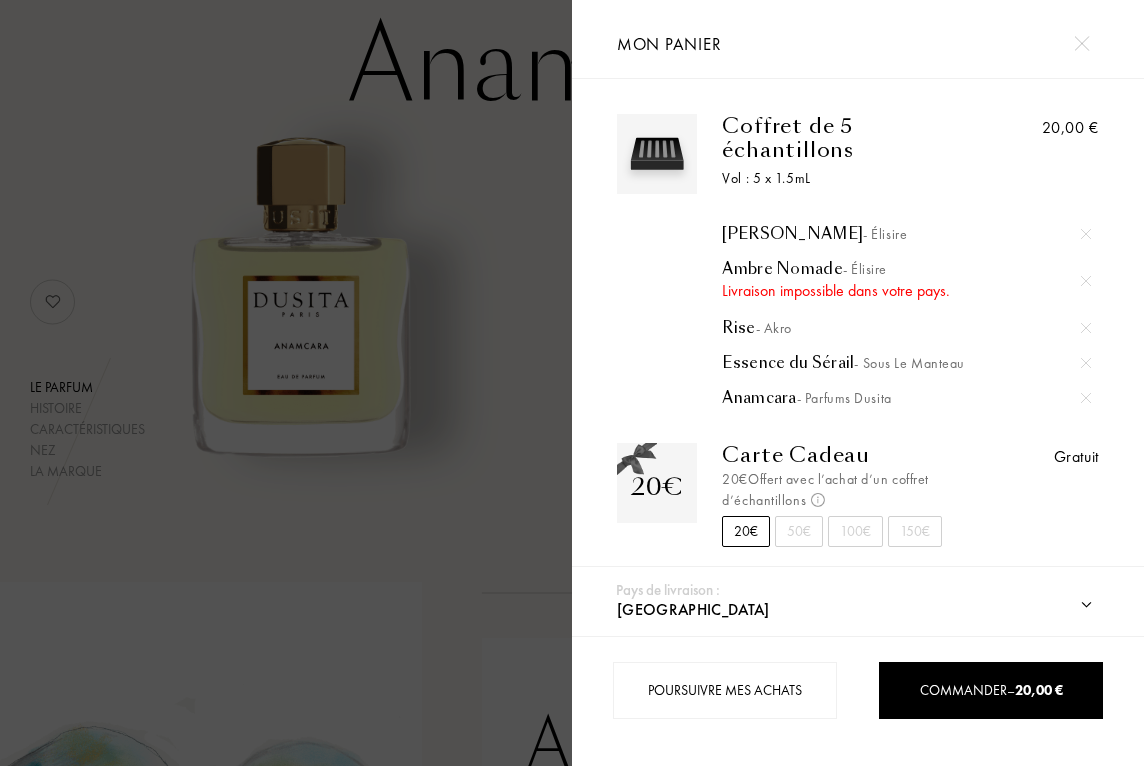 click at bounding box center (1086, 281) 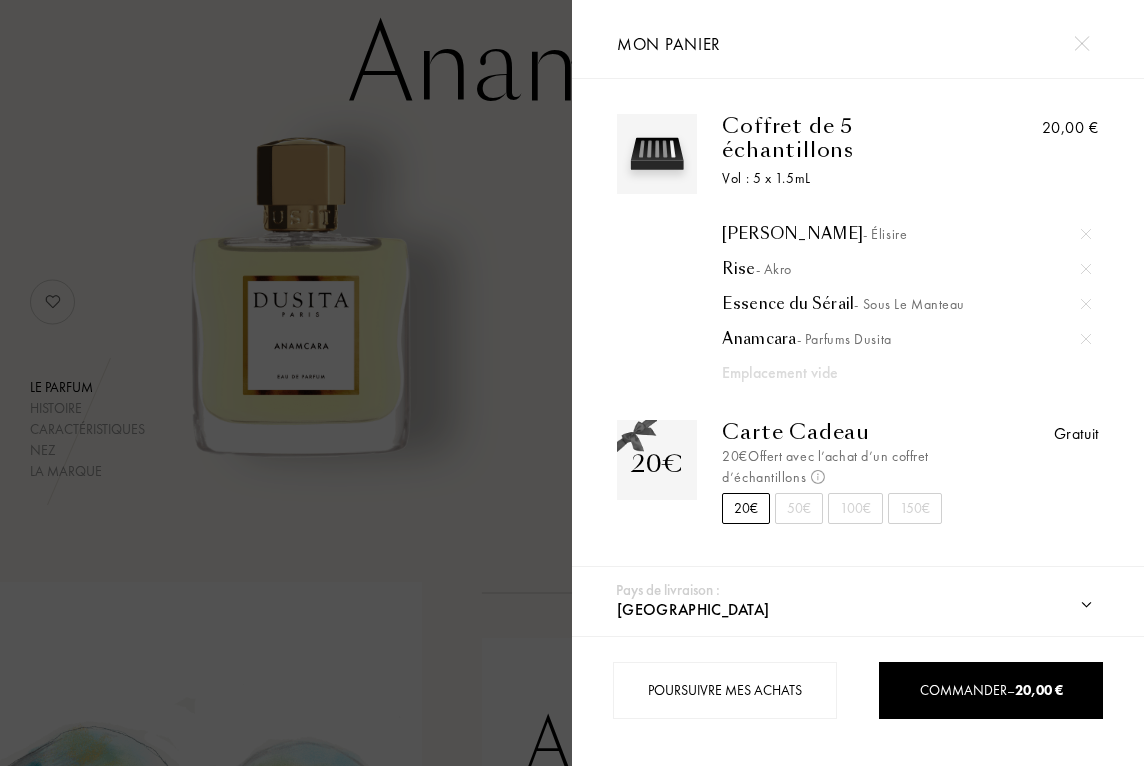 click at bounding box center (1081, 43) 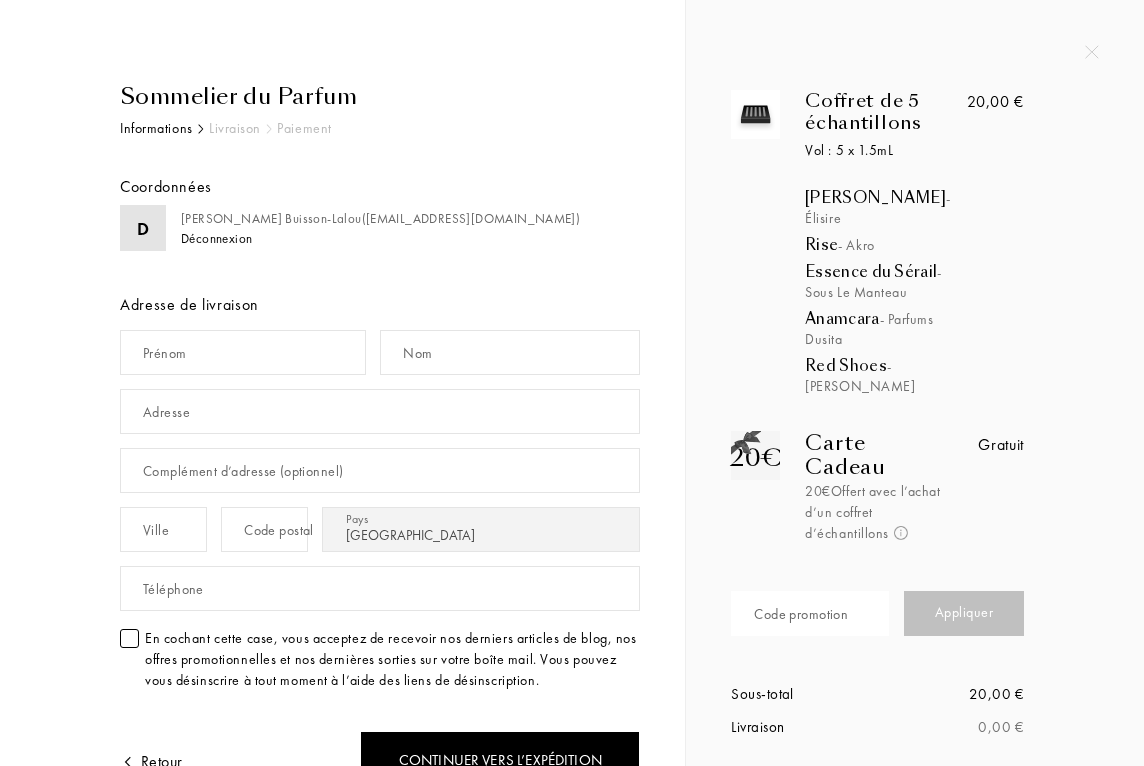 select on "FR" 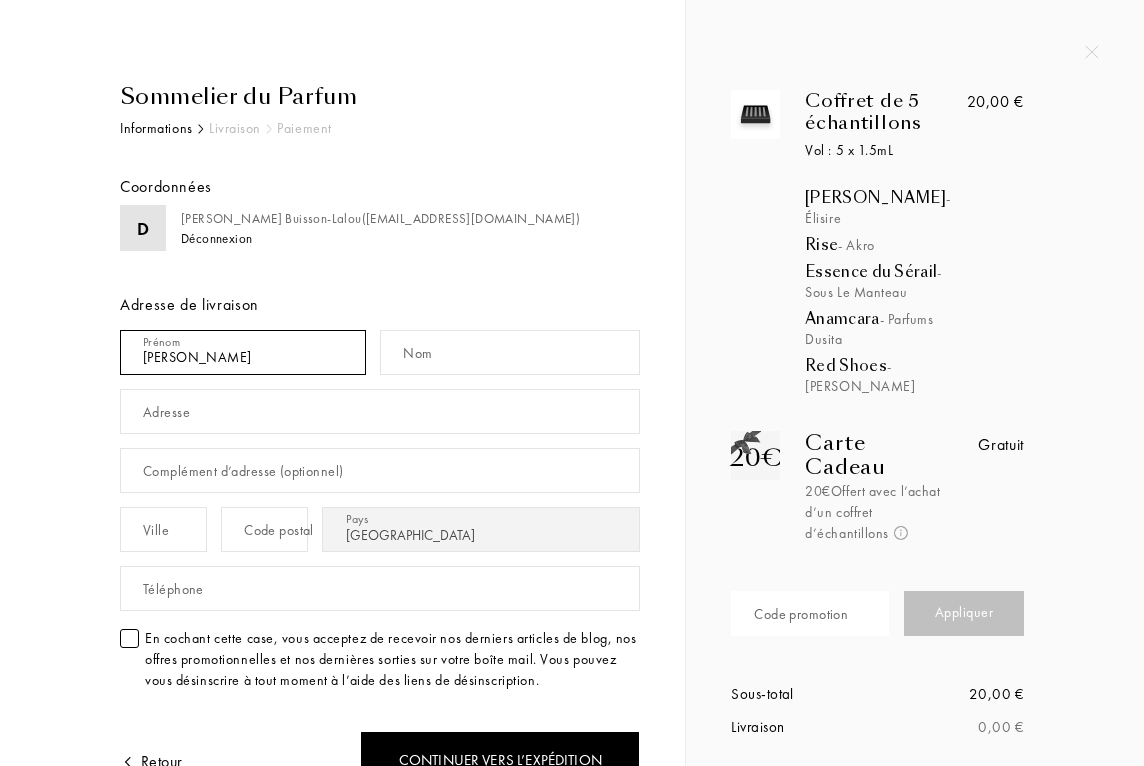 type on "delphine" 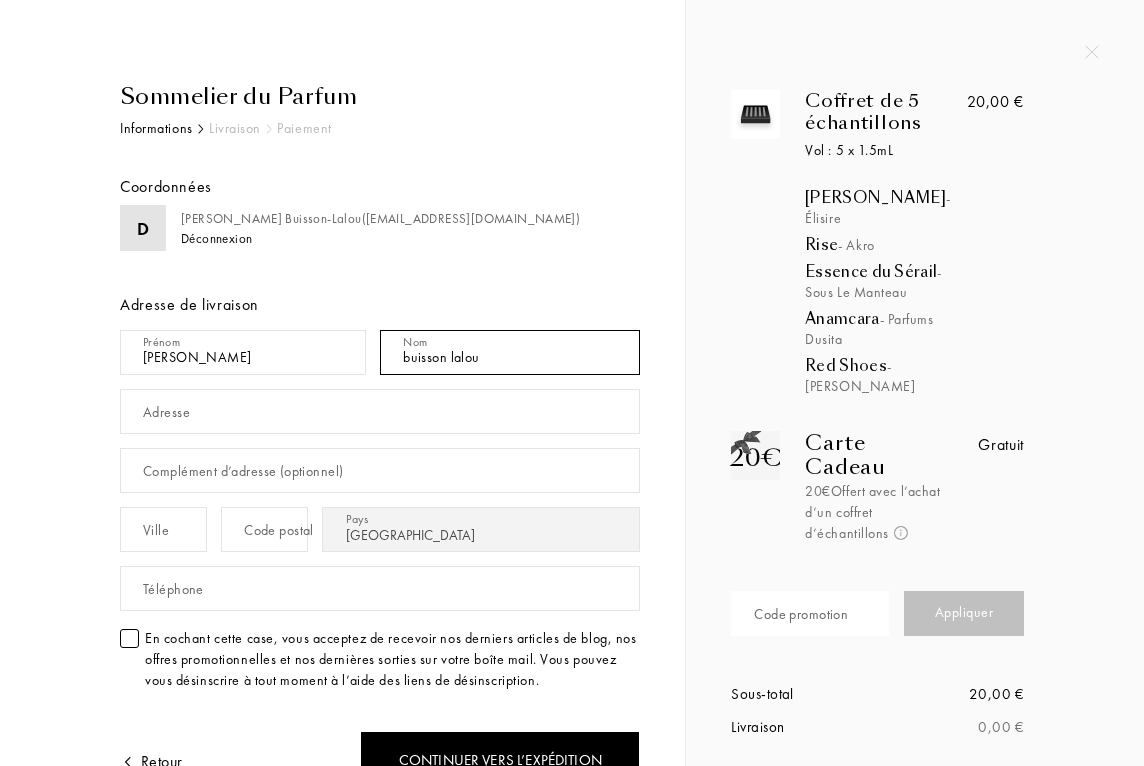 type on "buisson lalou" 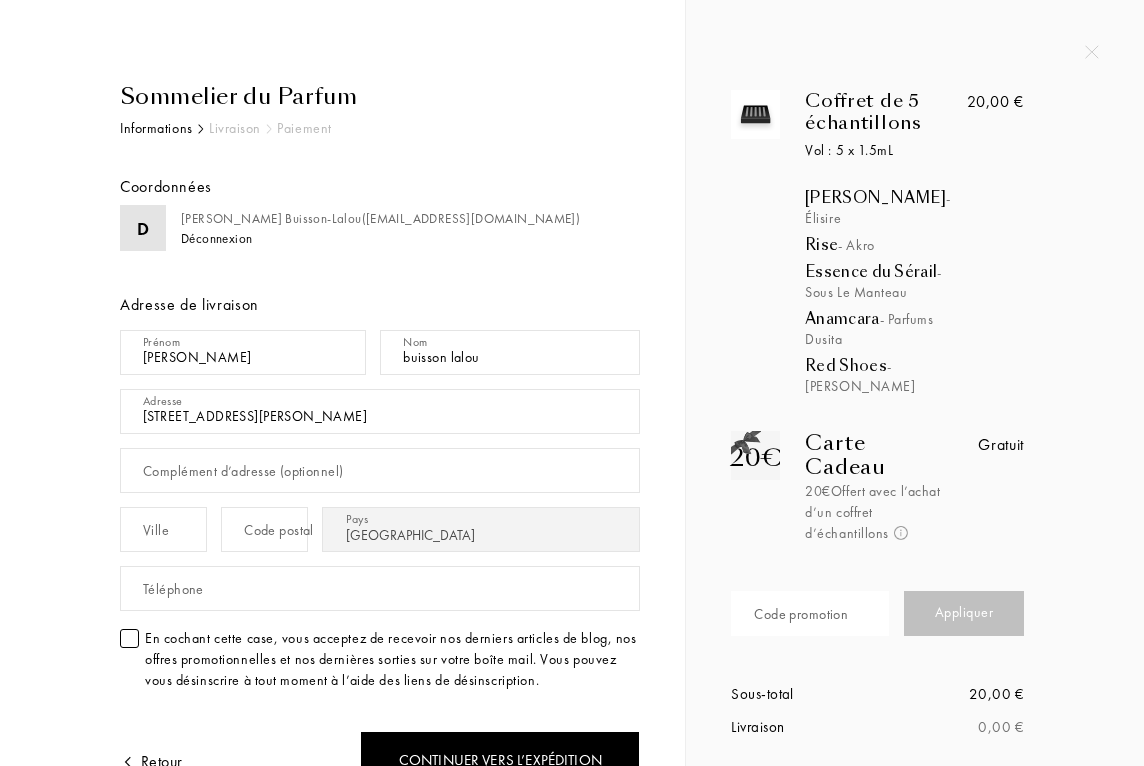type on "10 quai André Chamson" 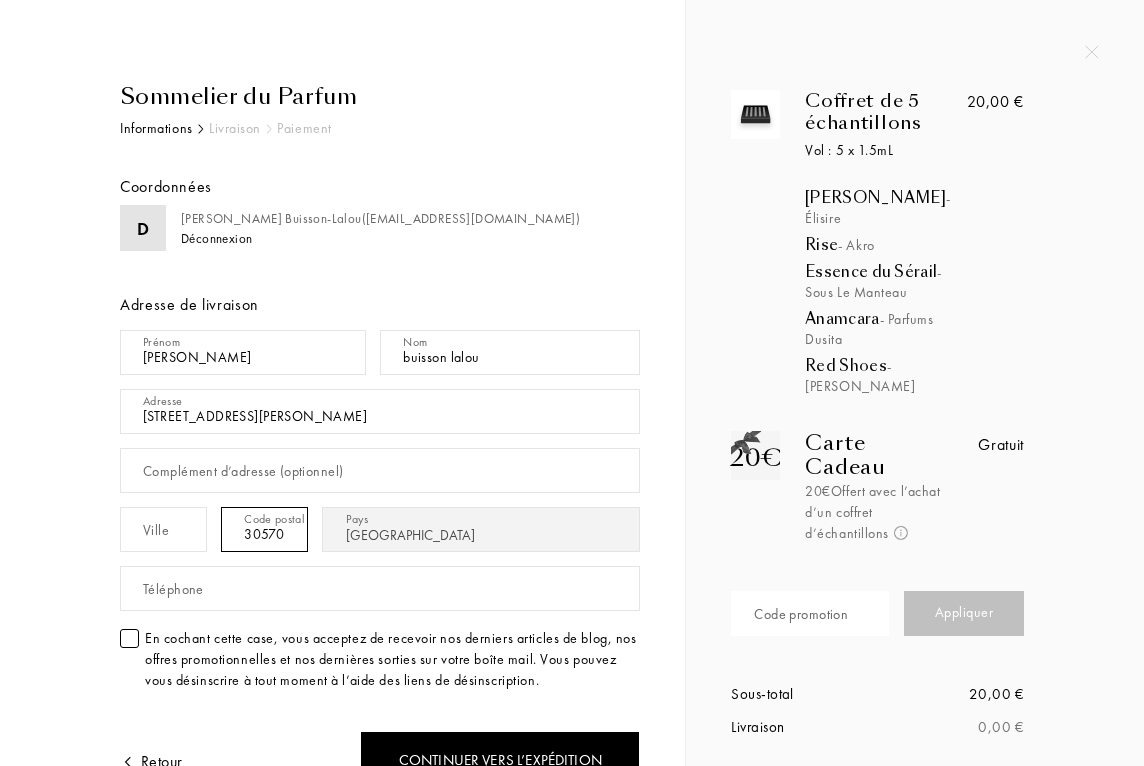 type on "30570" 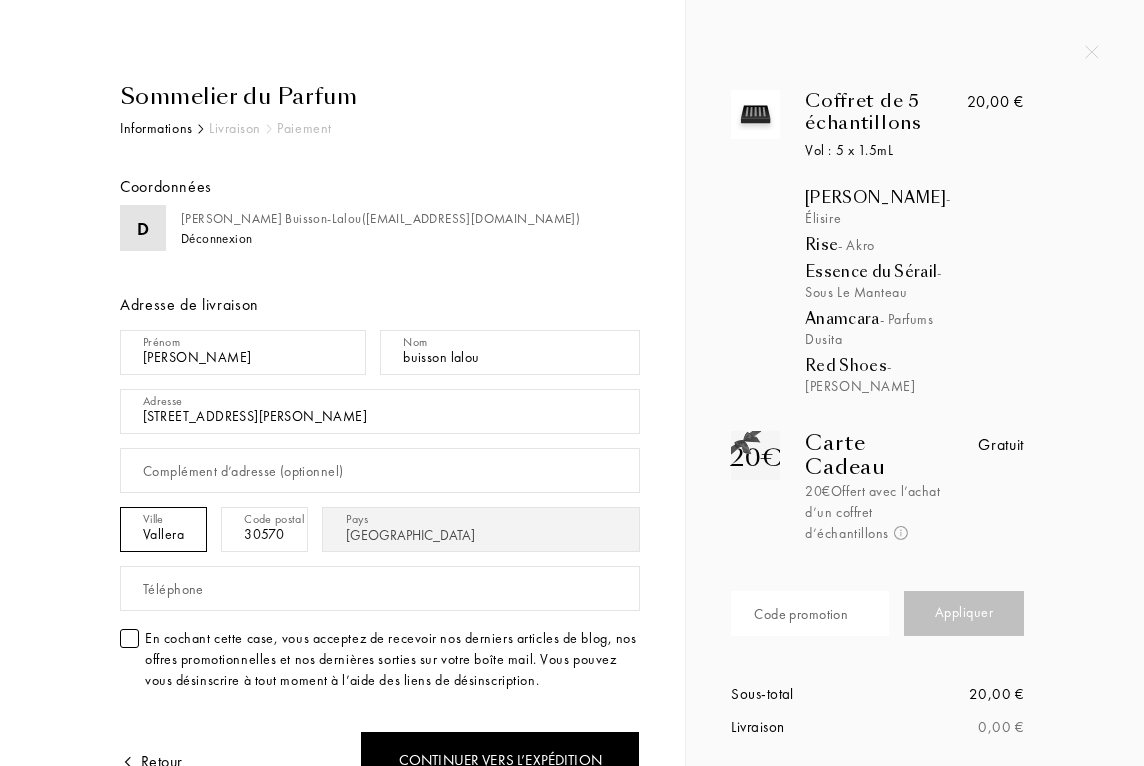 type on "Valleraugue" 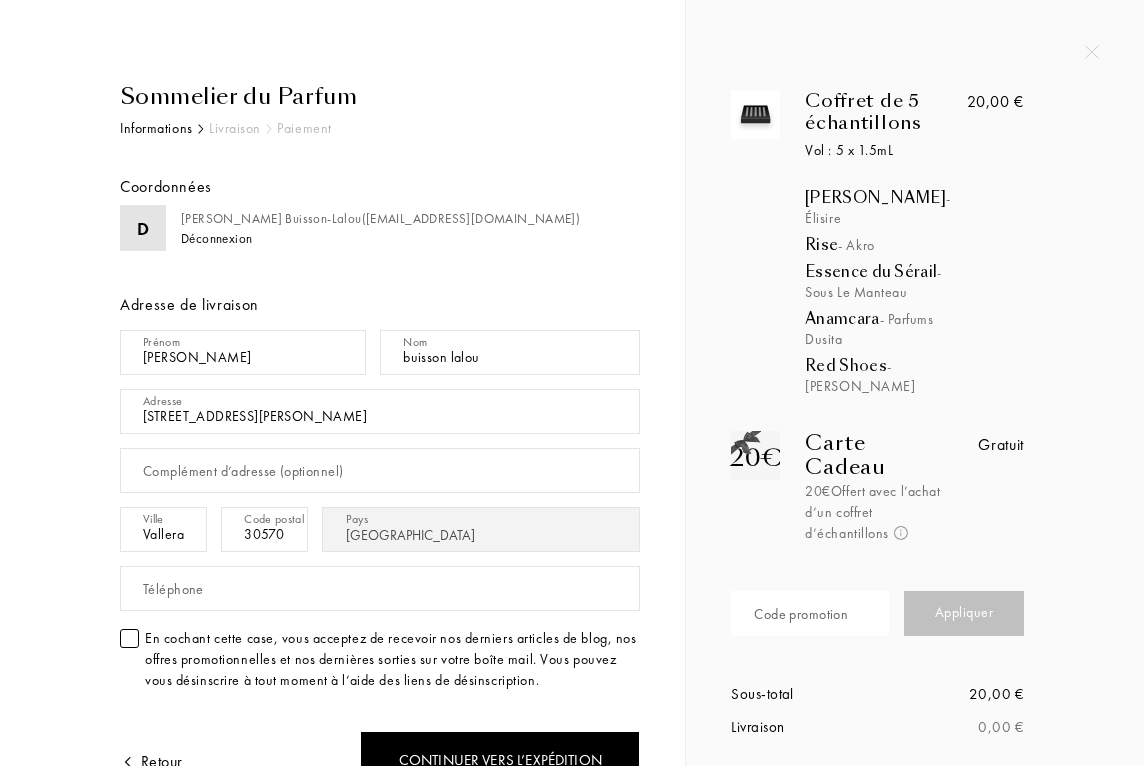 click on "Téléphone" at bounding box center (173, 589) 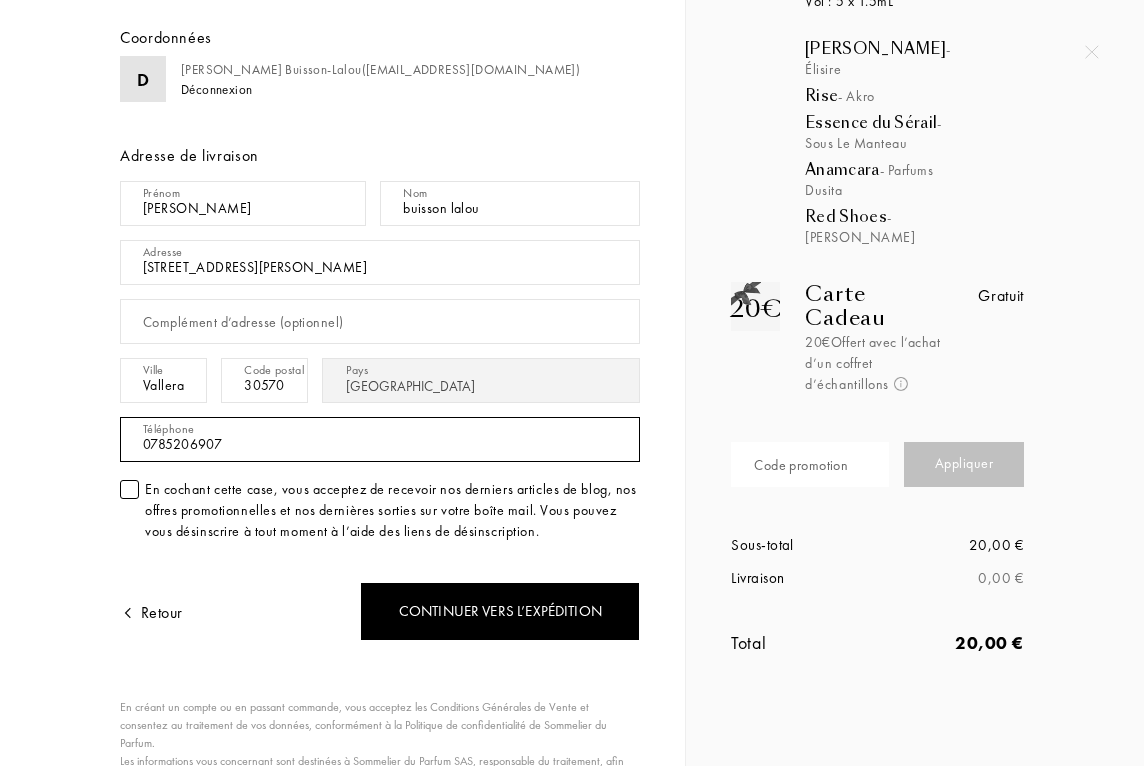 scroll, scrollTop: 165, scrollLeft: 0, axis: vertical 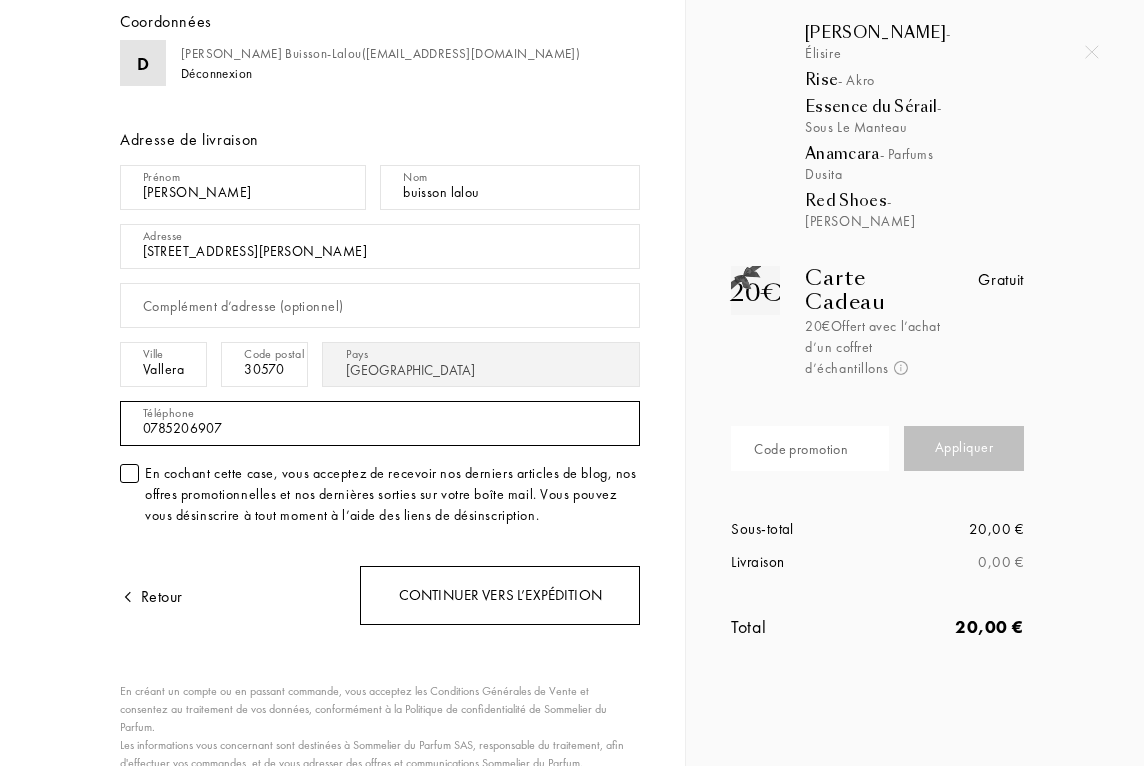 type on "0785206907" 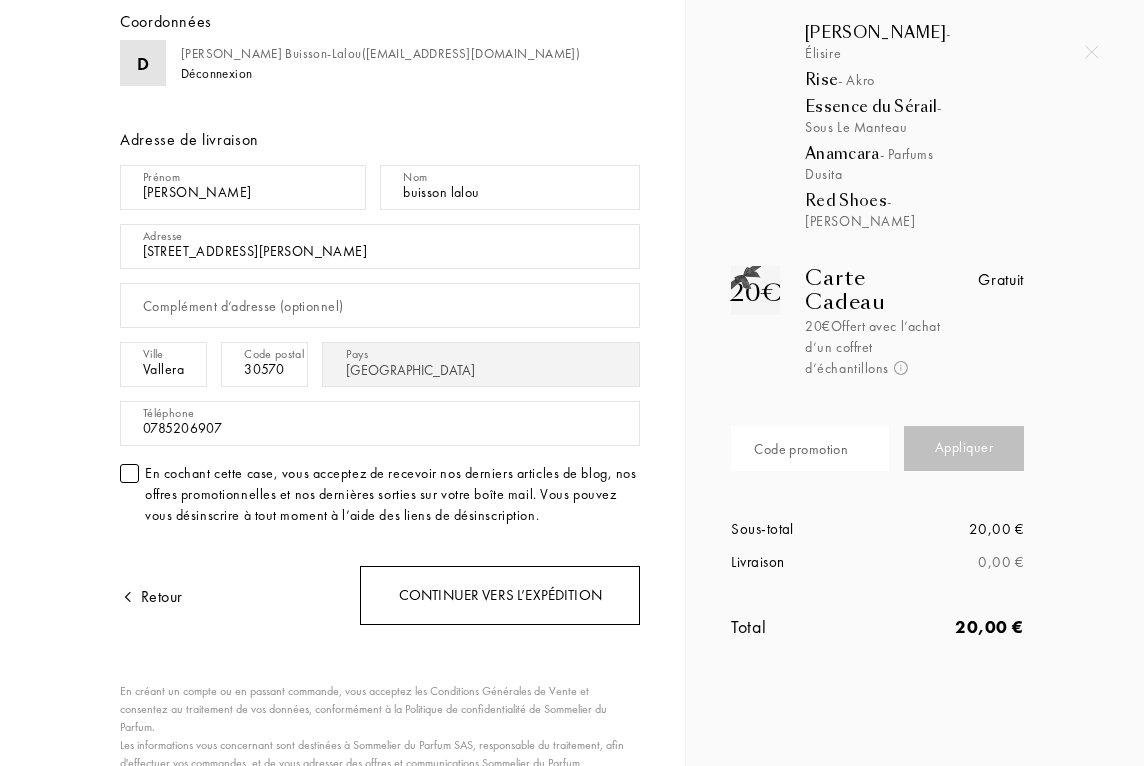 click on "Continuer vers l’expédition" at bounding box center (500, 595) 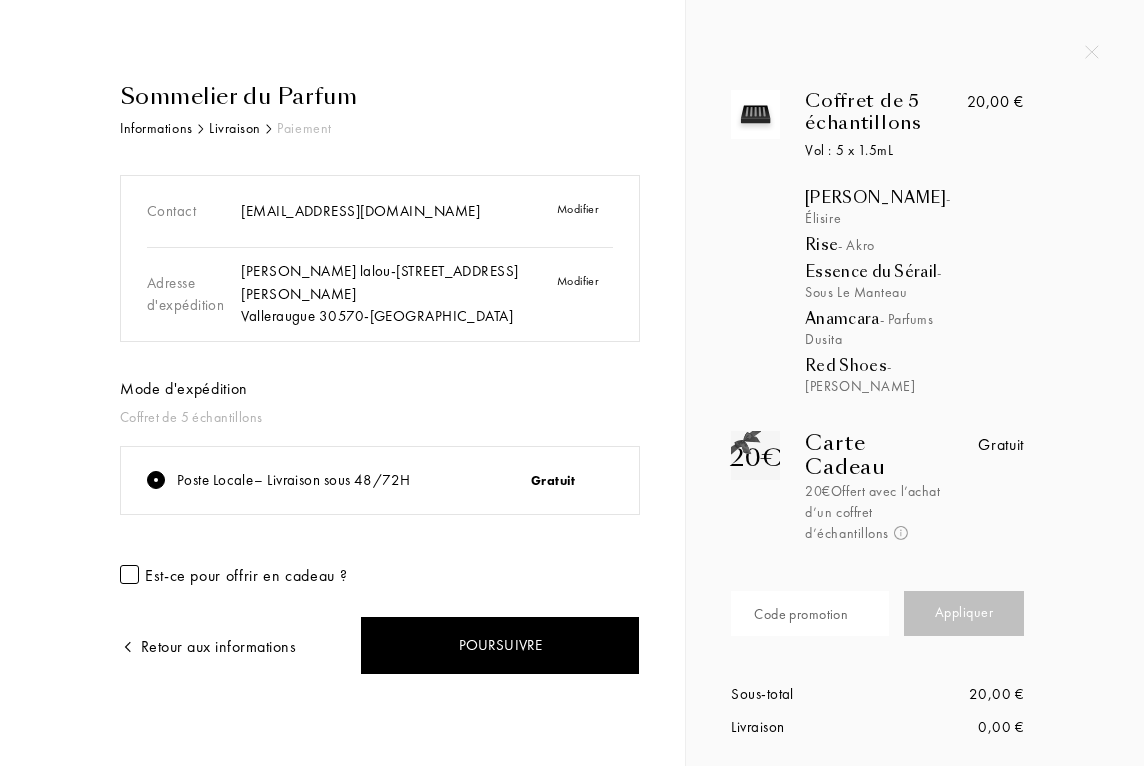 scroll, scrollTop: 0, scrollLeft: 0, axis: both 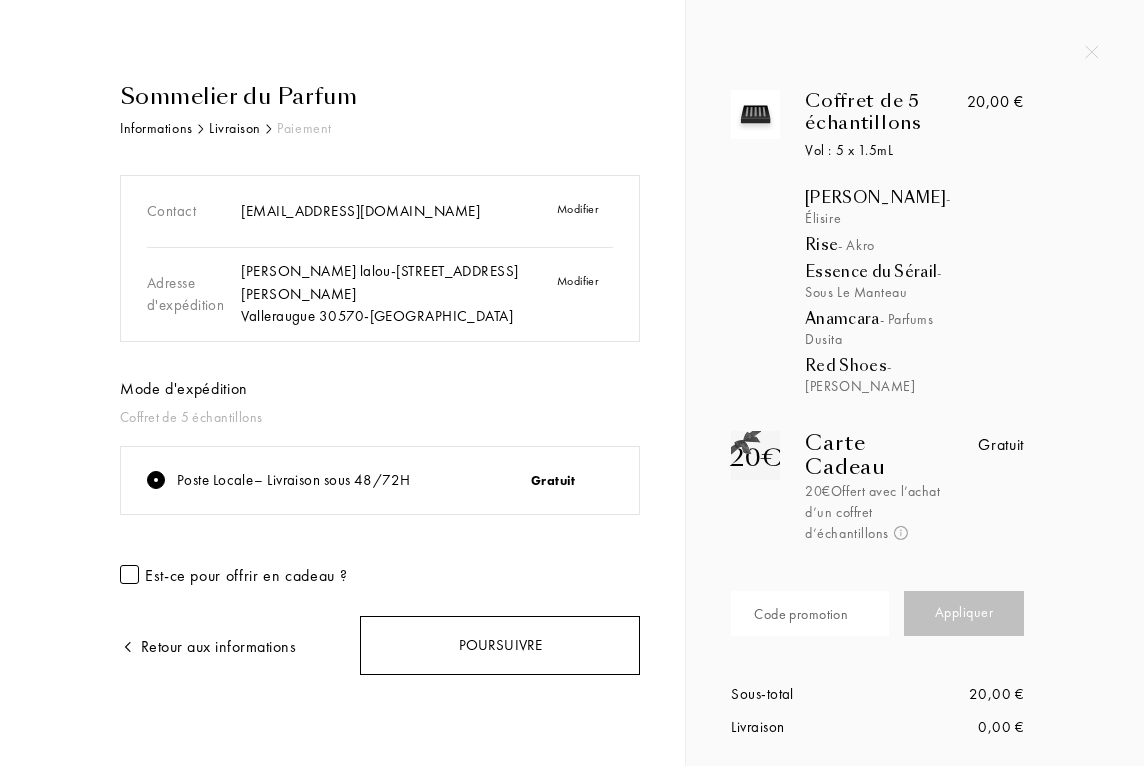 click on "Poursuivre" at bounding box center (500, 645) 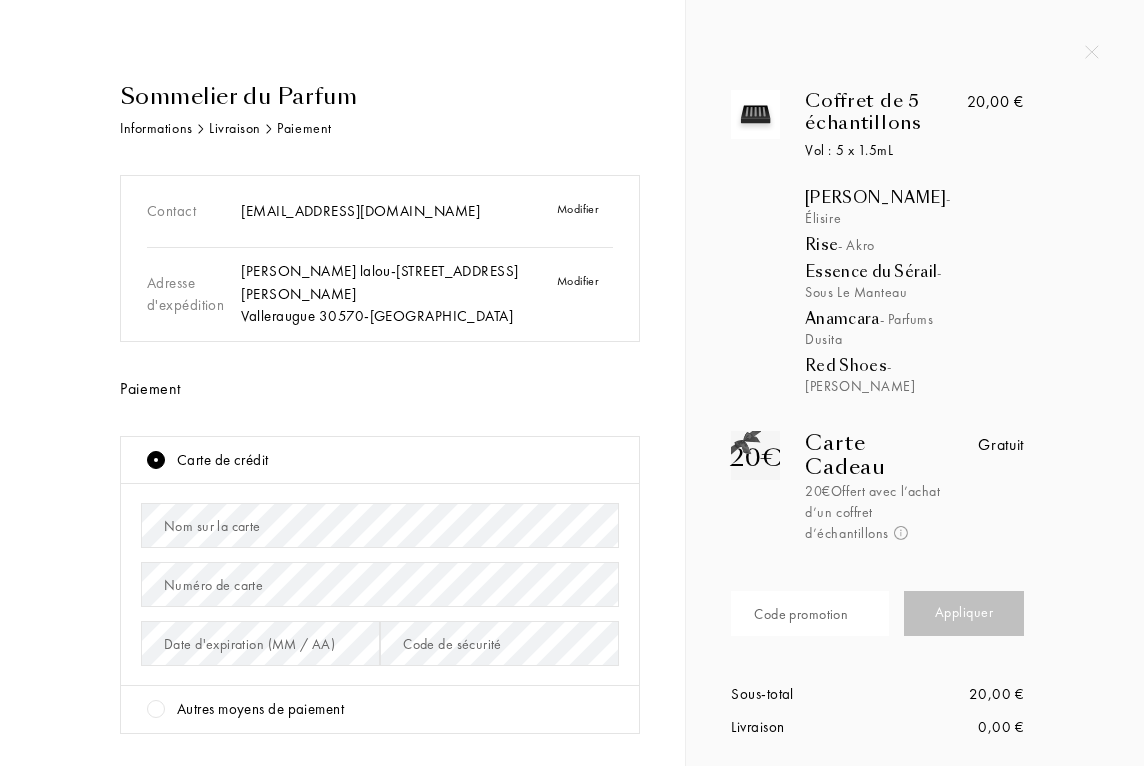 scroll, scrollTop: 0, scrollLeft: 0, axis: both 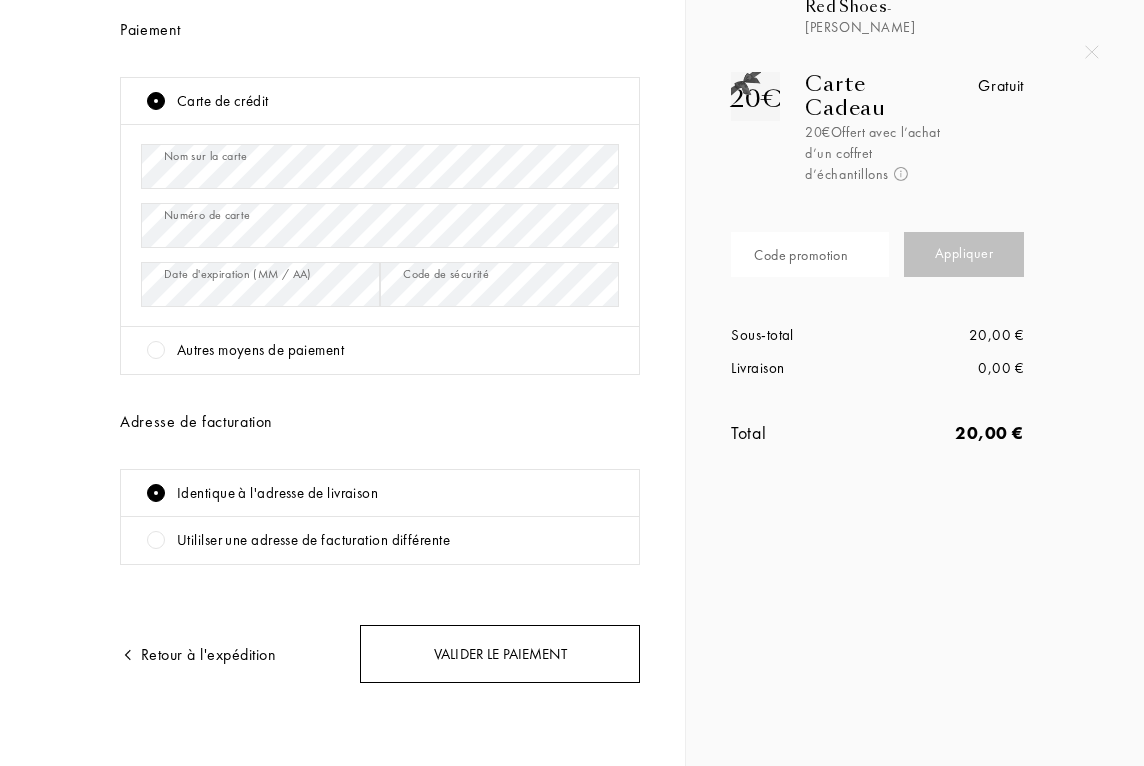 click on "Valider le paiement" at bounding box center (500, 654) 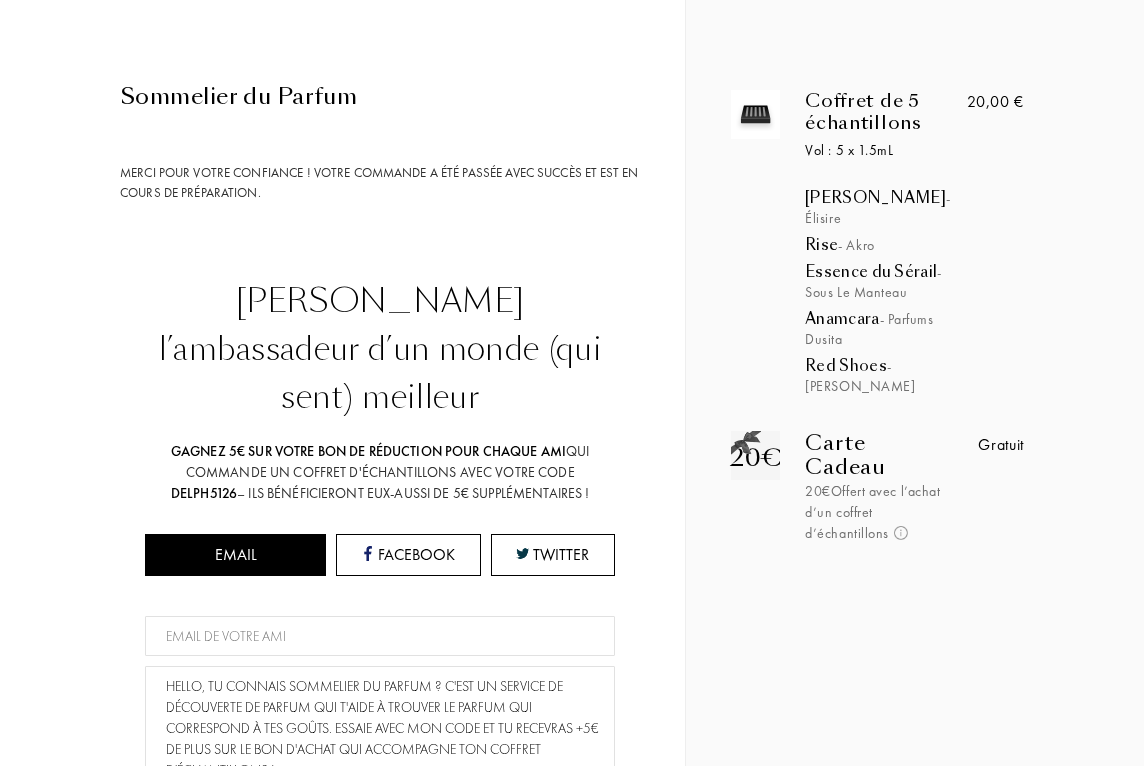 scroll, scrollTop: 0, scrollLeft: 0, axis: both 